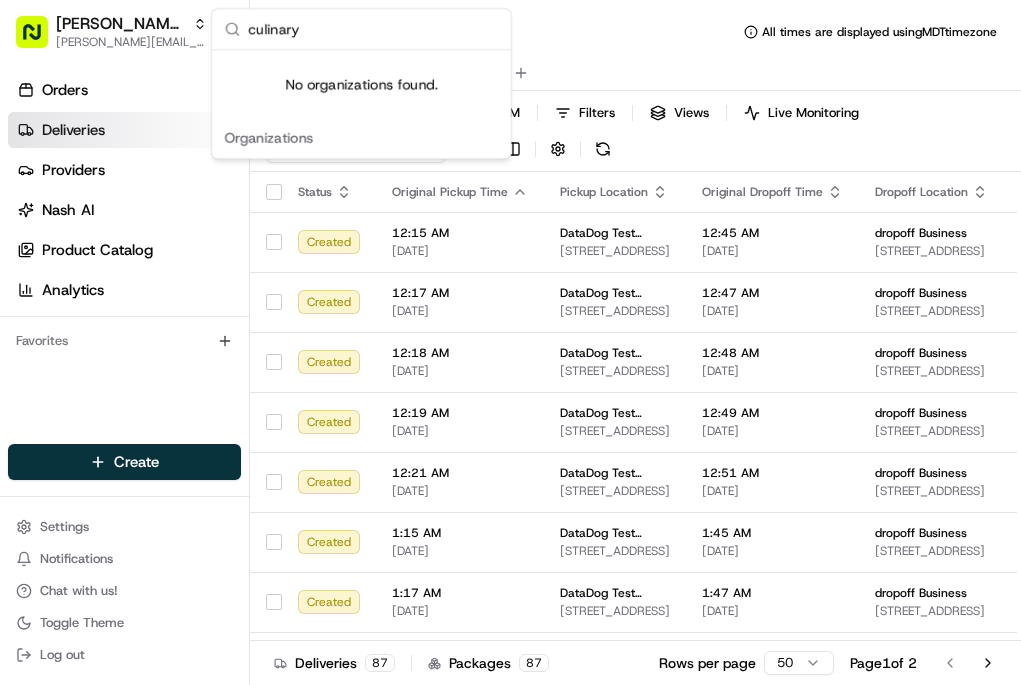scroll, scrollTop: 0, scrollLeft: 0, axis: both 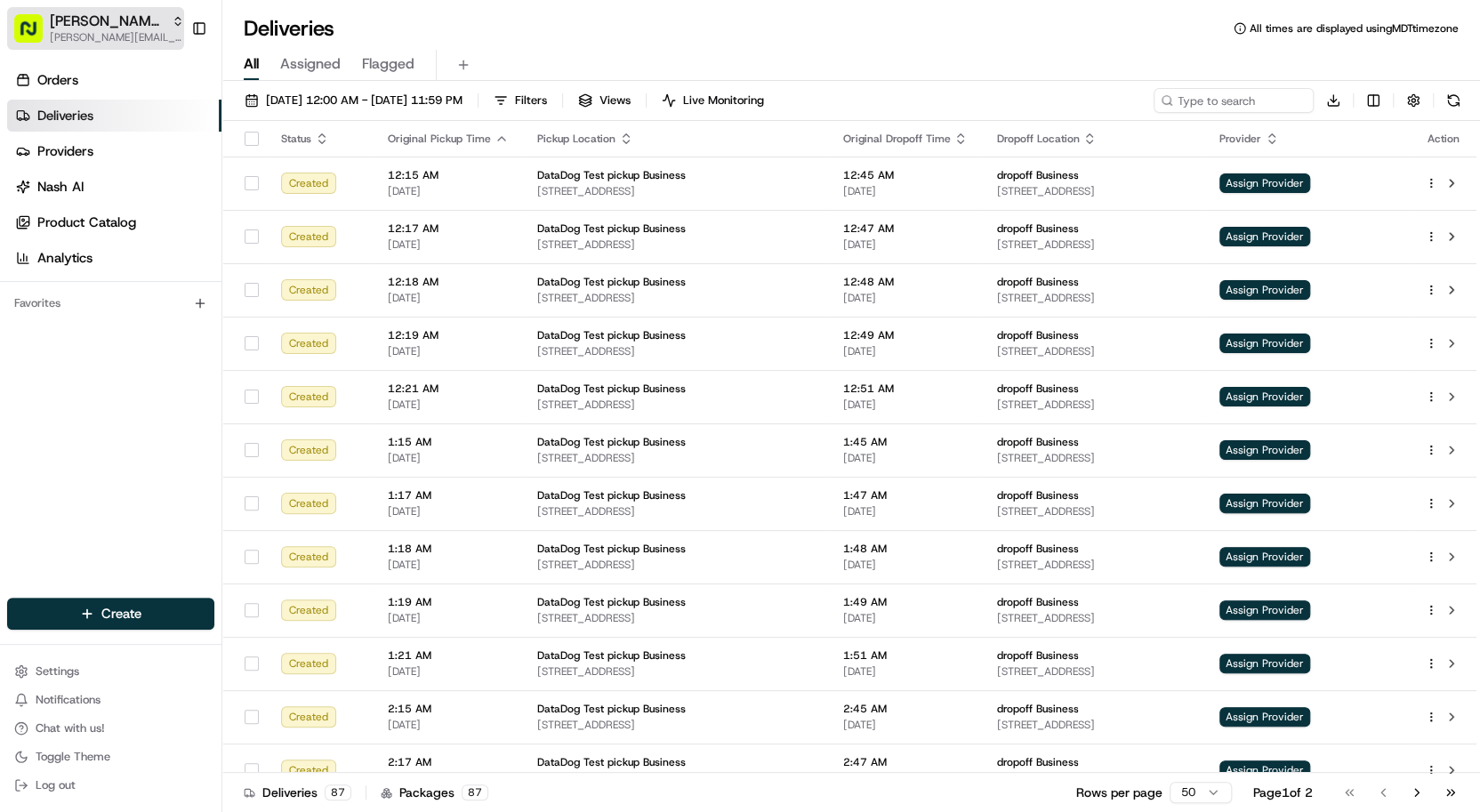 click on "Nash Org" at bounding box center (107, 21) 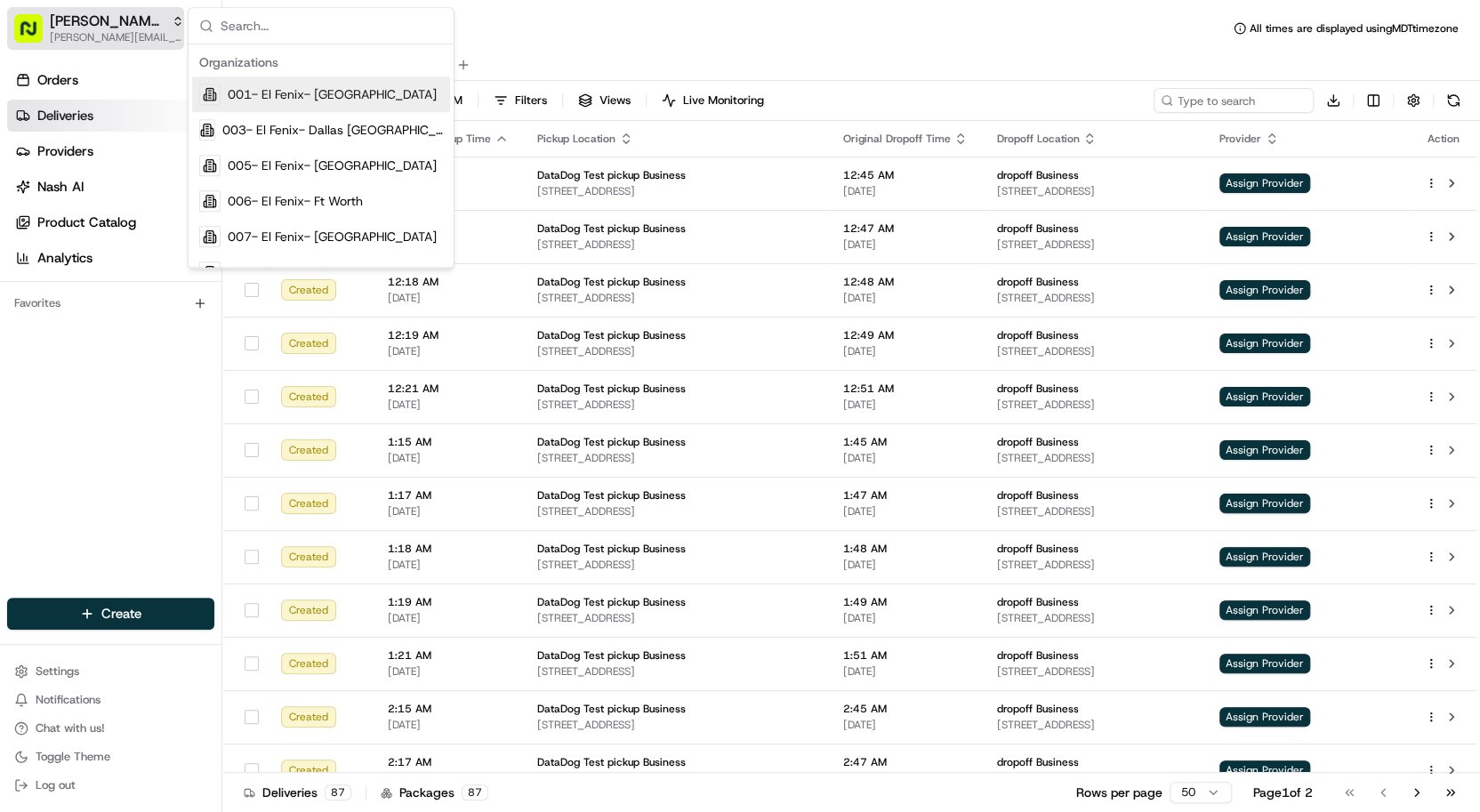 scroll, scrollTop: 0, scrollLeft: 0, axis: both 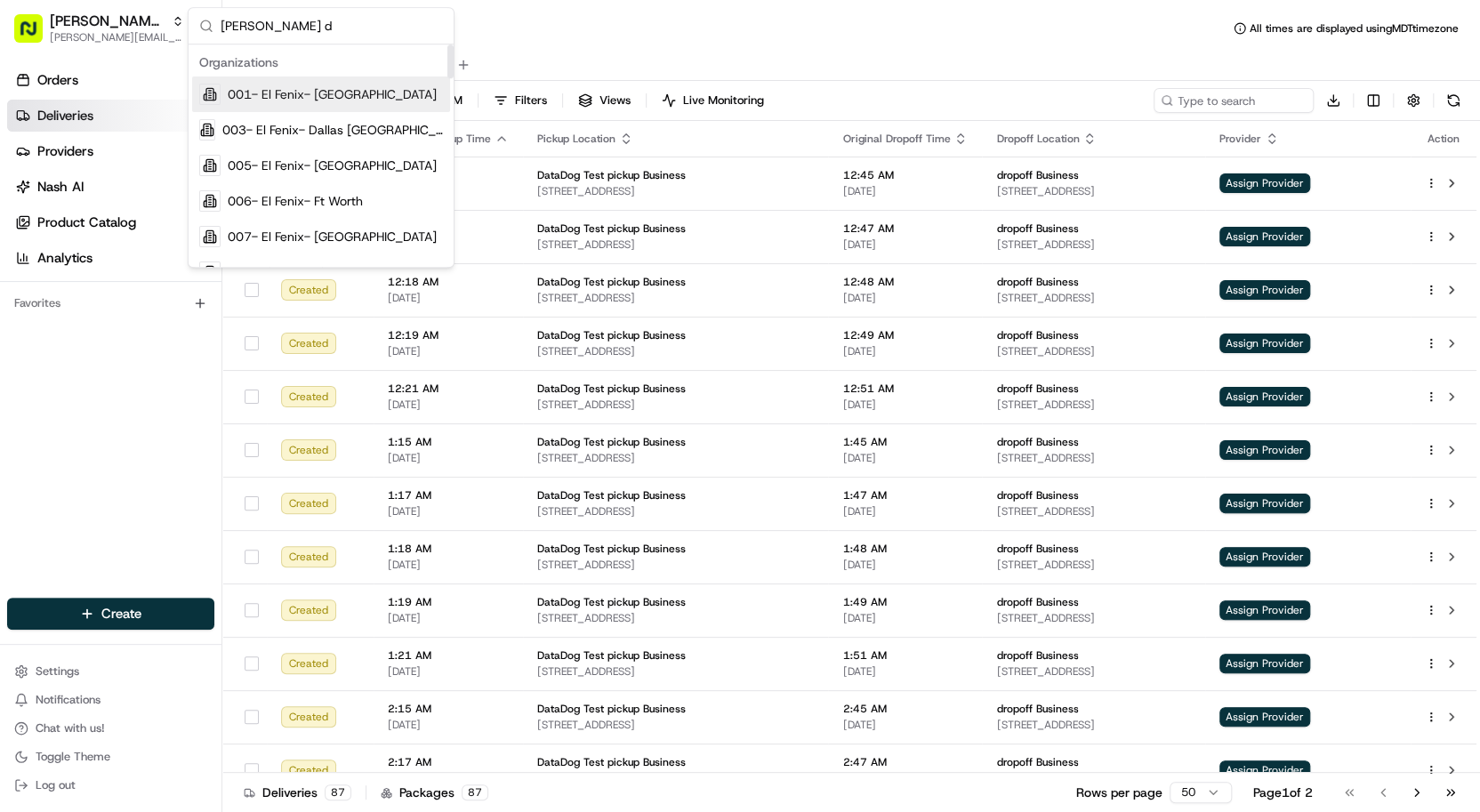 click on "nash d" at bounding box center (332, 26) 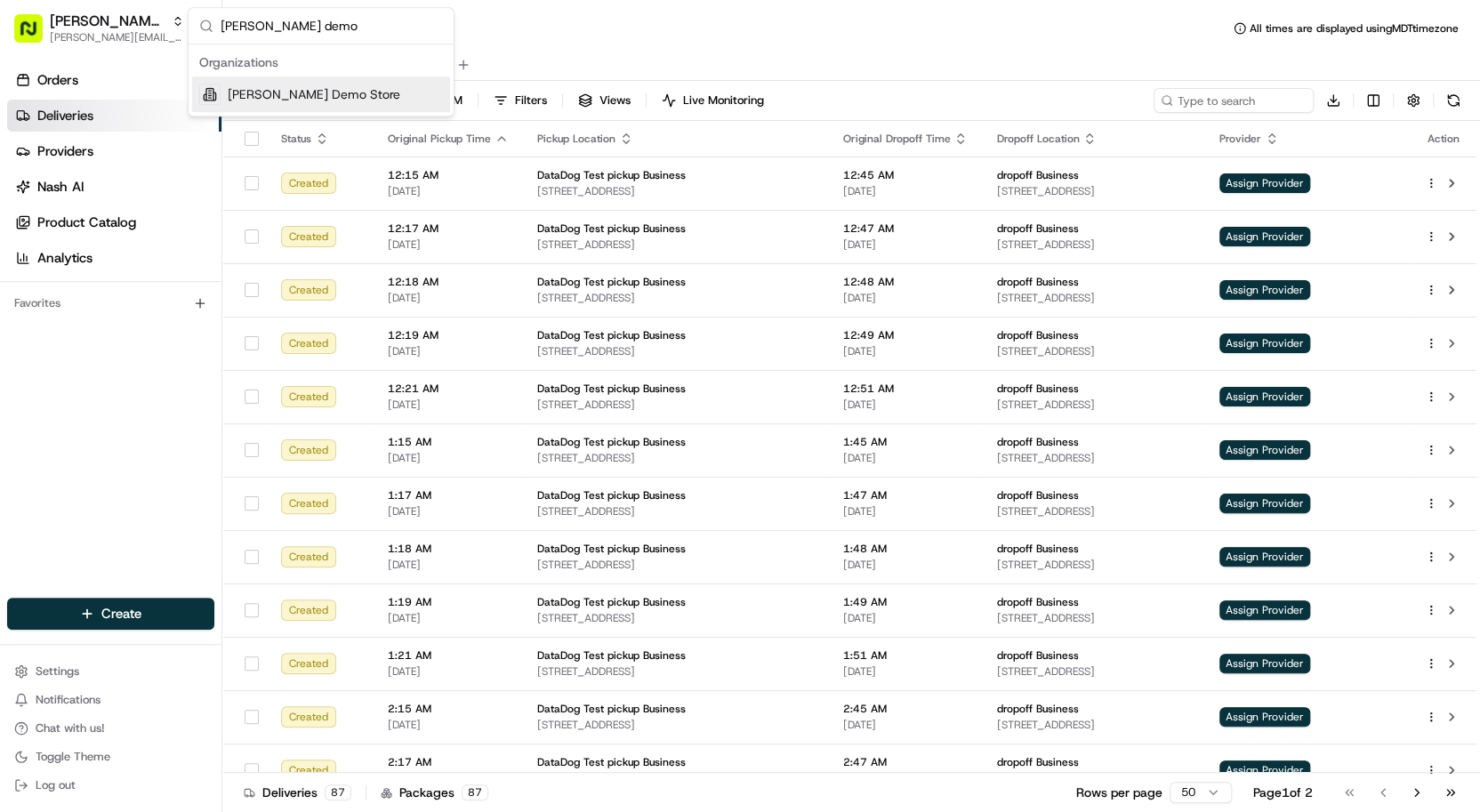 type on "nash demo" 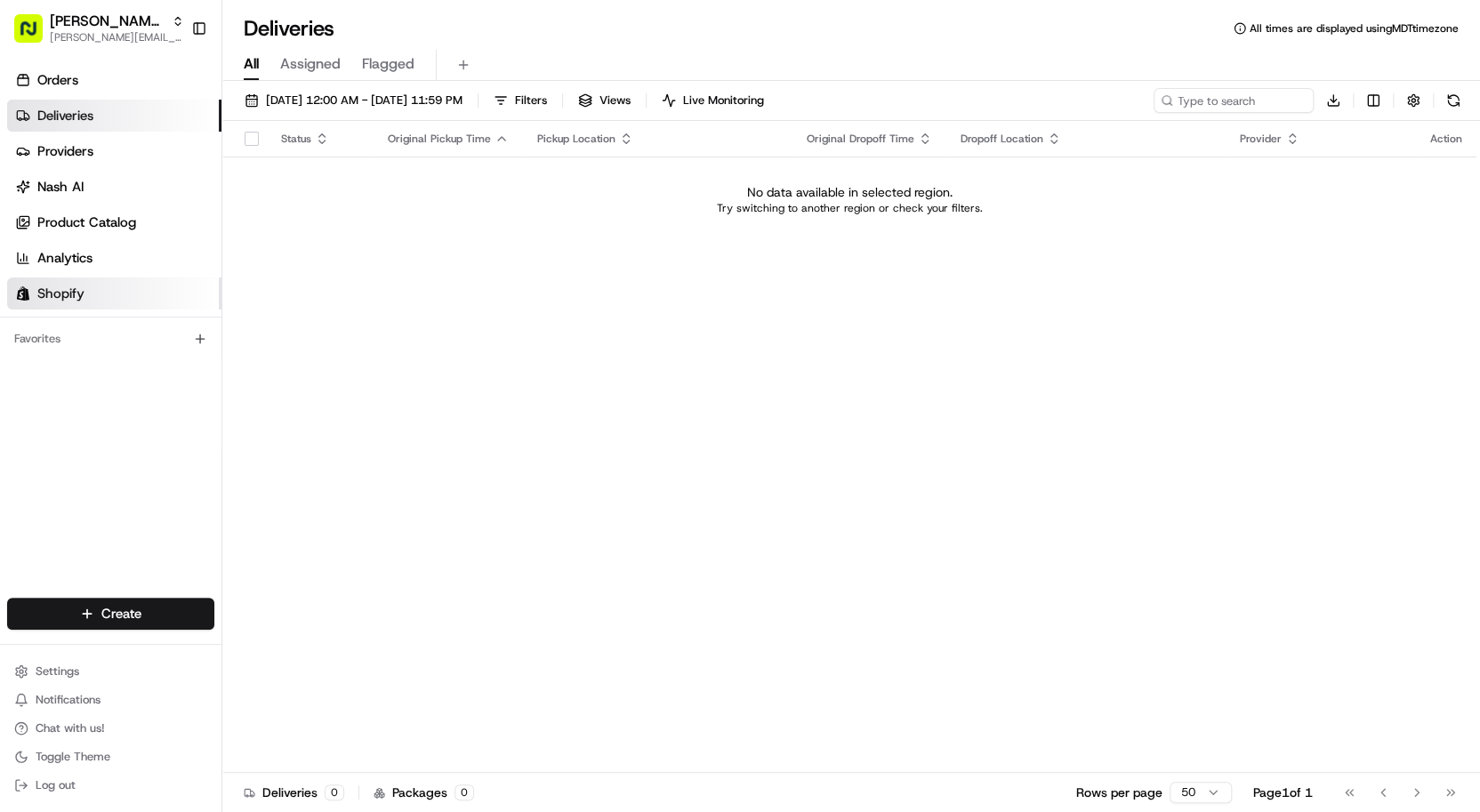 click on "Shopify" at bounding box center (60, 293) 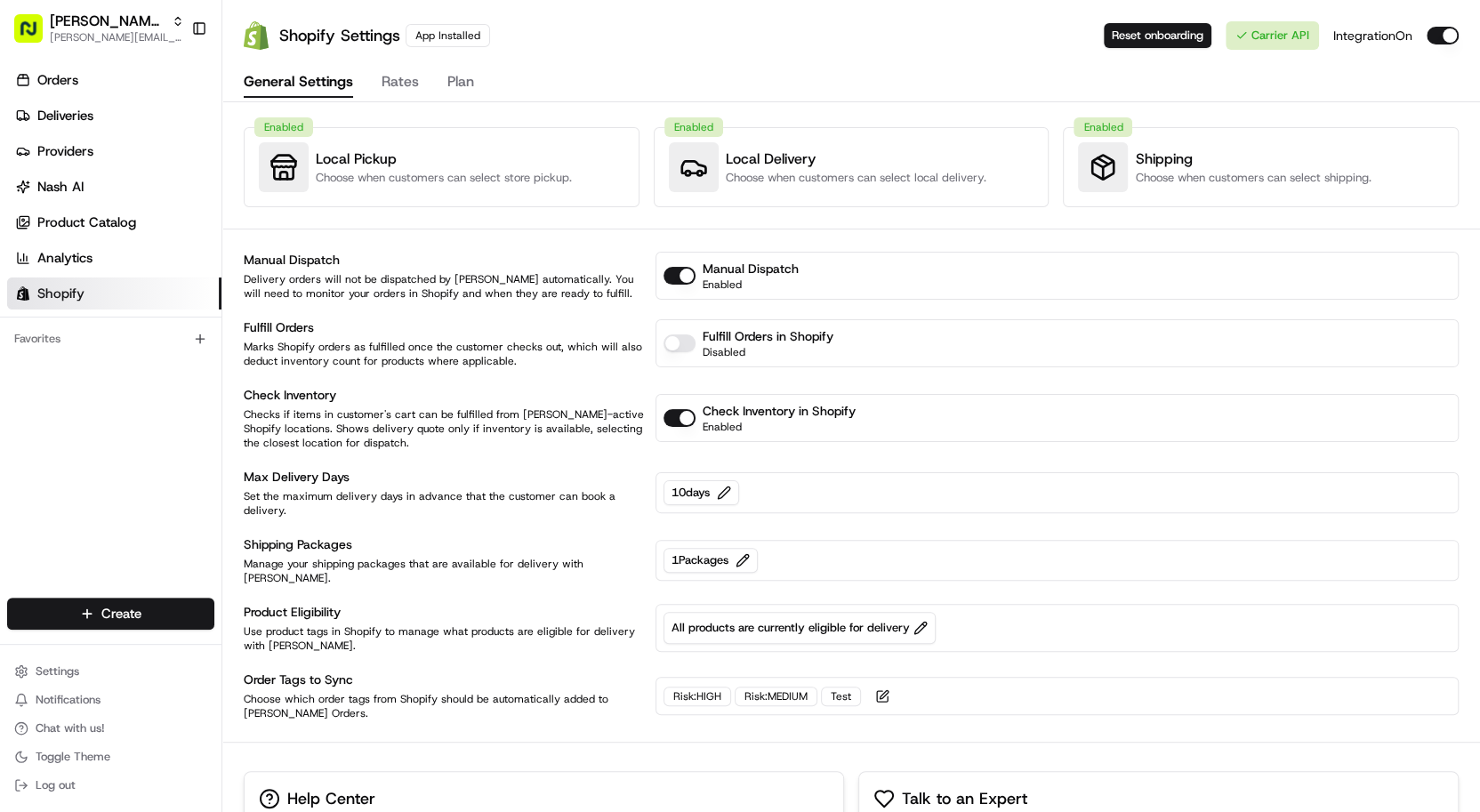 drag, startPoint x: 243, startPoint y: 602, endPoint x: 308, endPoint y: 600, distance: 65.03076 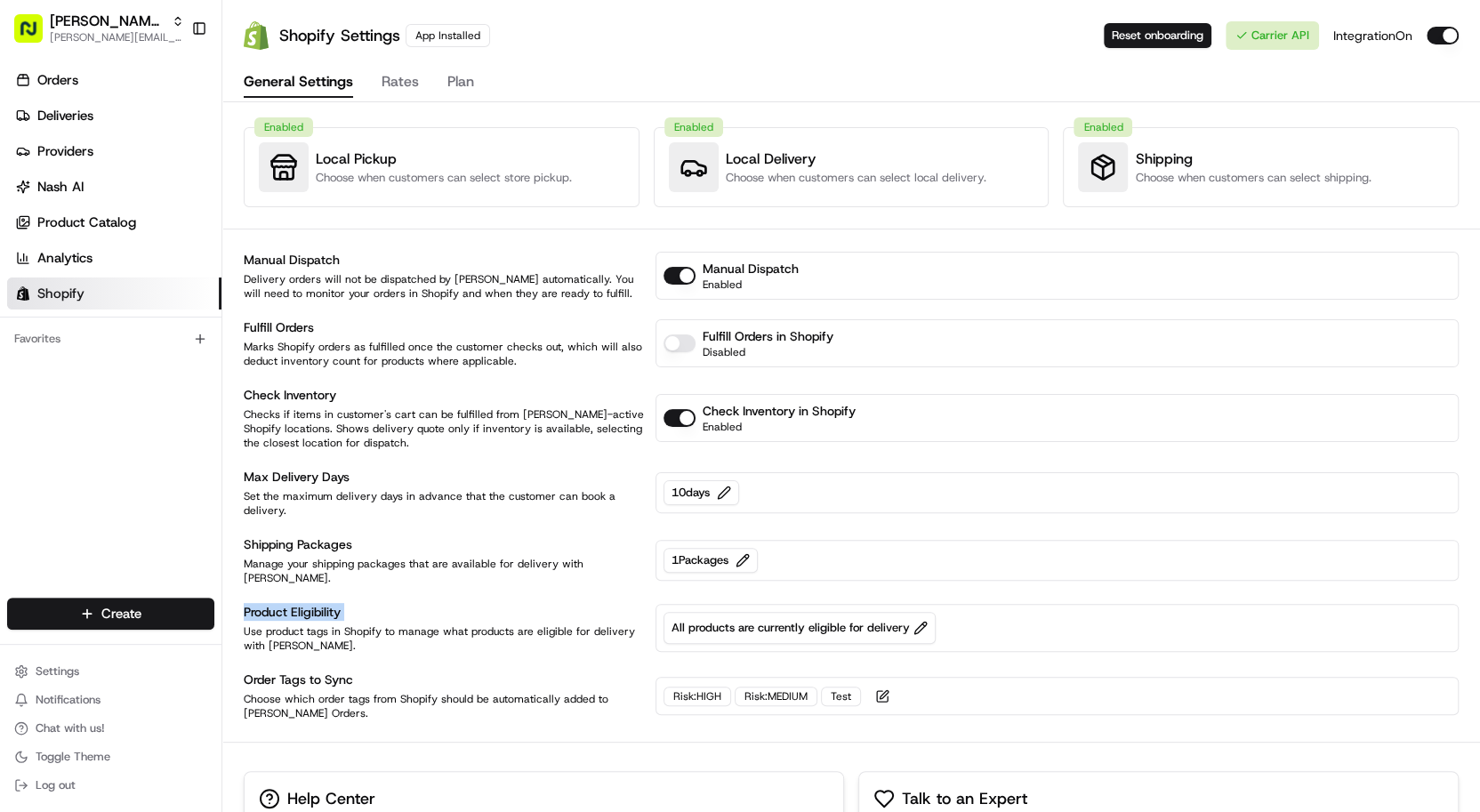 click on "Product Eligibility" at bounding box center [444, 612] 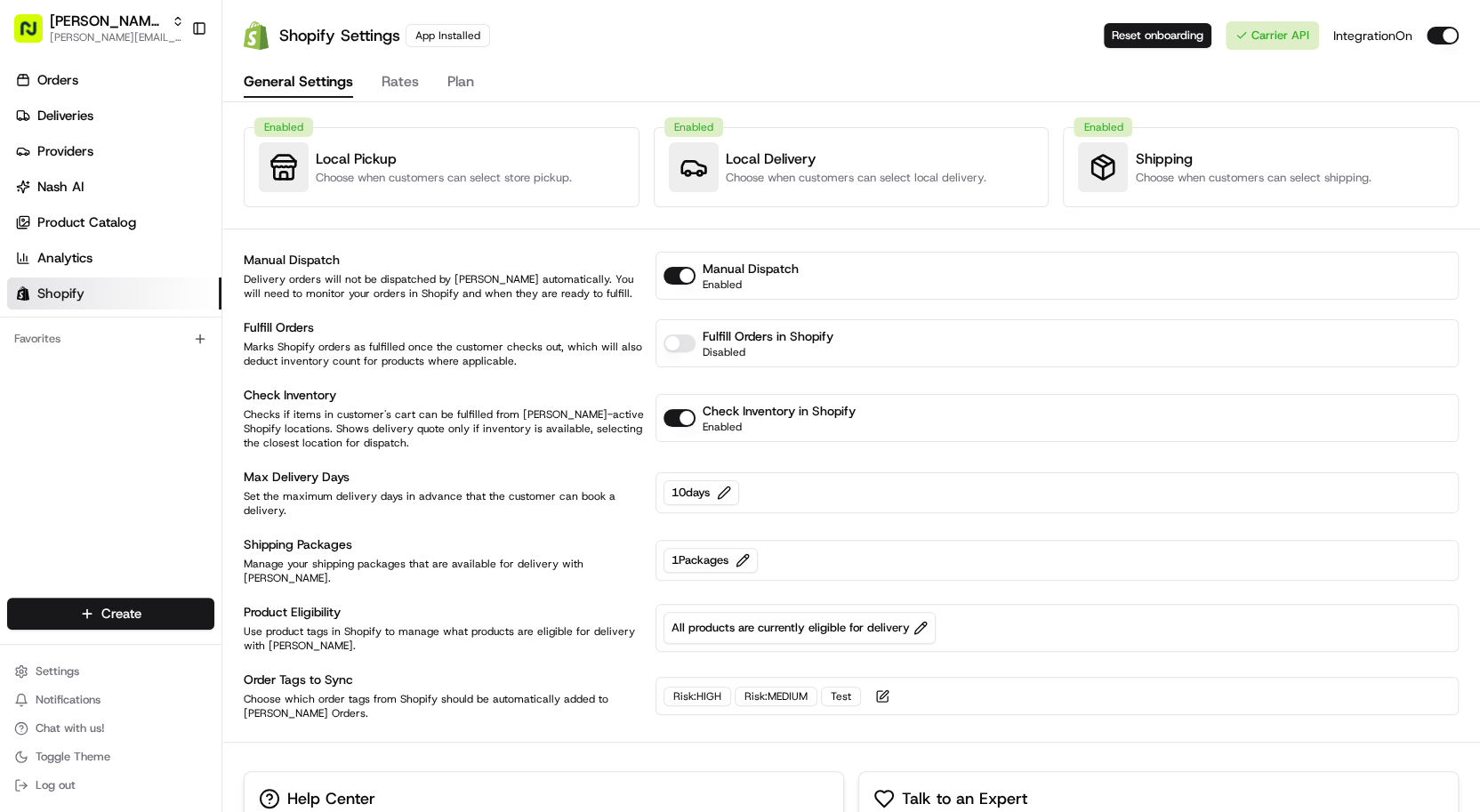 click on "Product Eligibility" at bounding box center (444, 612) 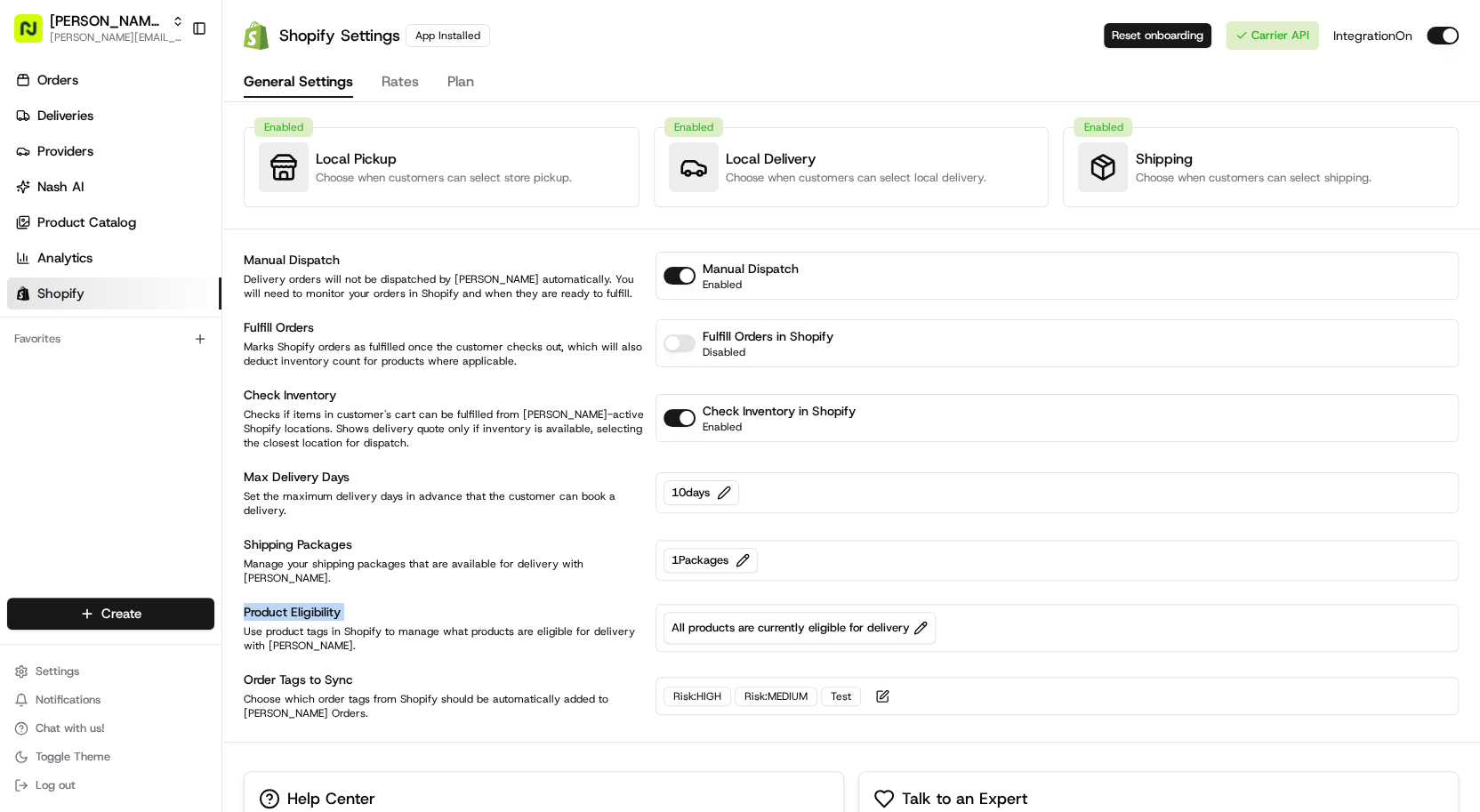 click on "Product Eligibility" at bounding box center [444, 612] 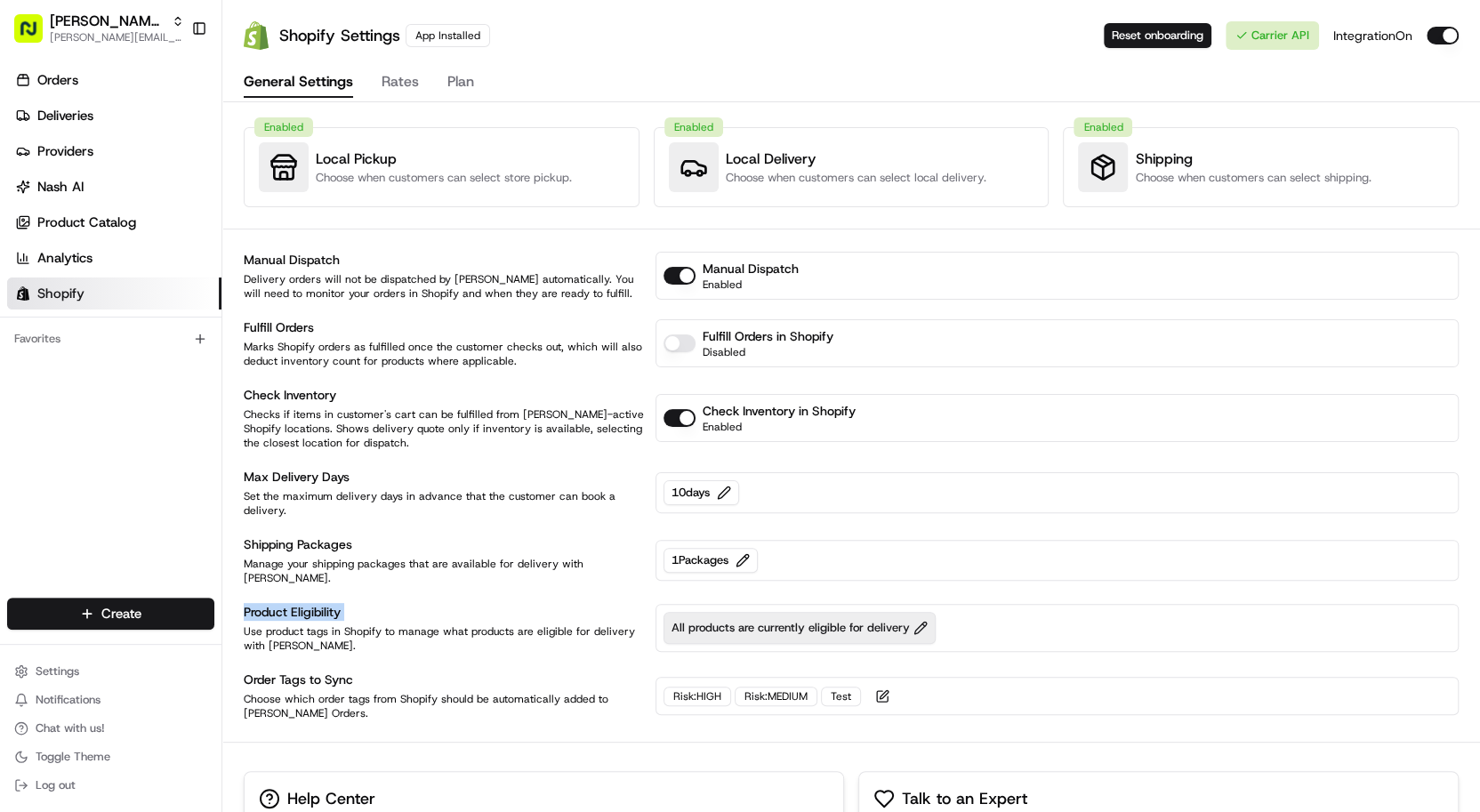 click on "All products are currently eligible for delivery" at bounding box center (800, 628) 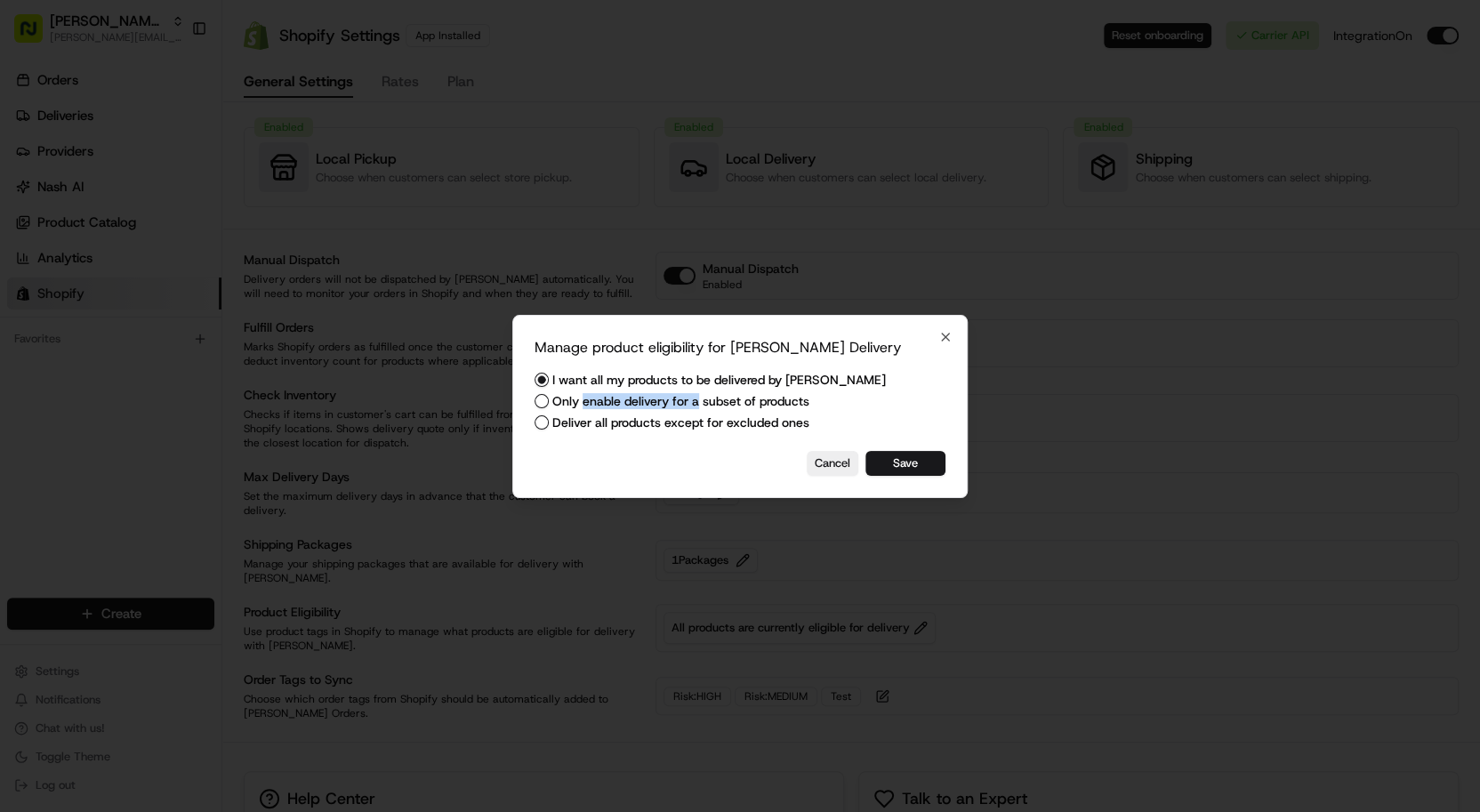 drag, startPoint x: 582, startPoint y: 404, endPoint x: 698, endPoint y: 399, distance: 116.10771 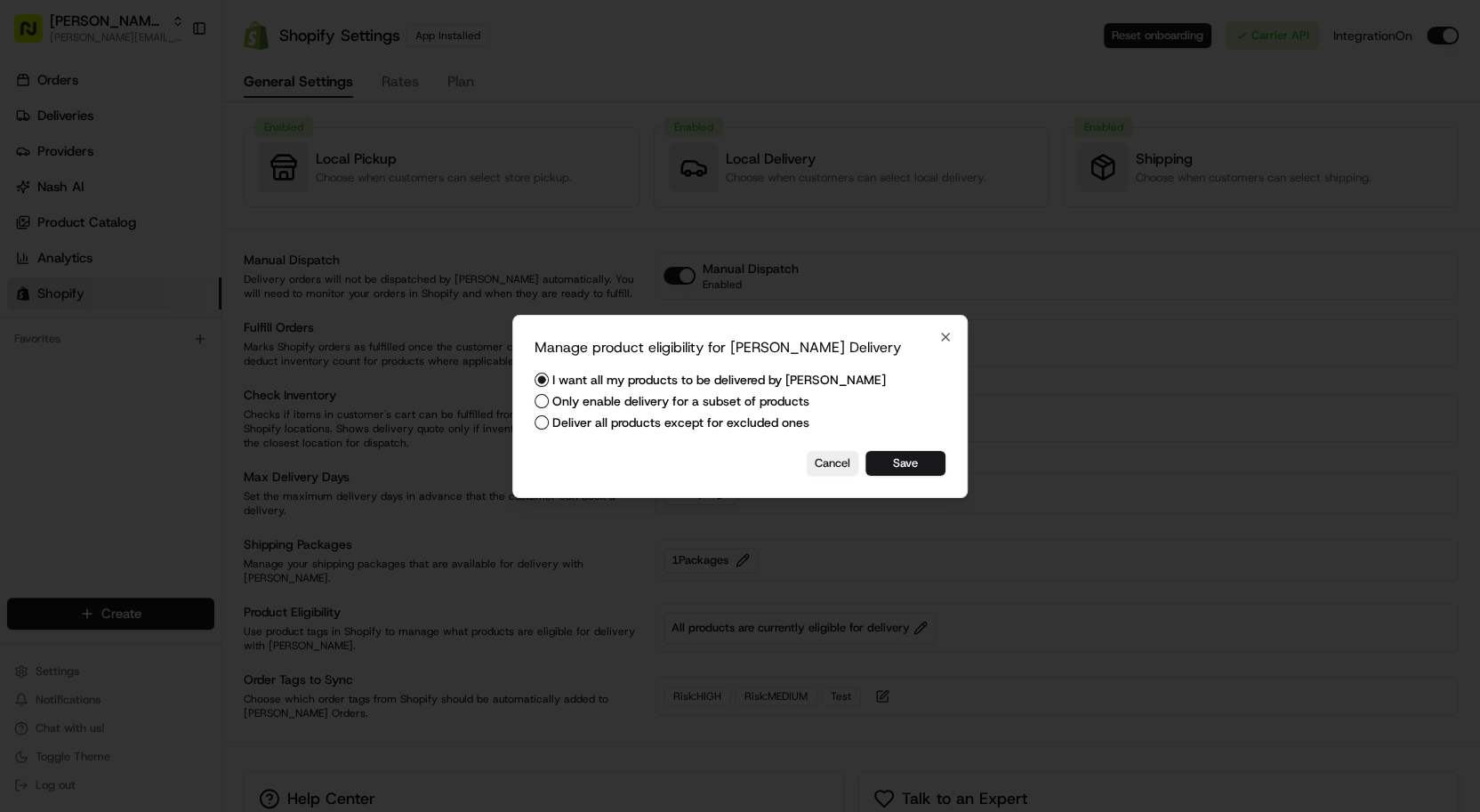 click on "Deliver all products except for excluded ones" at bounding box center (680, 422) 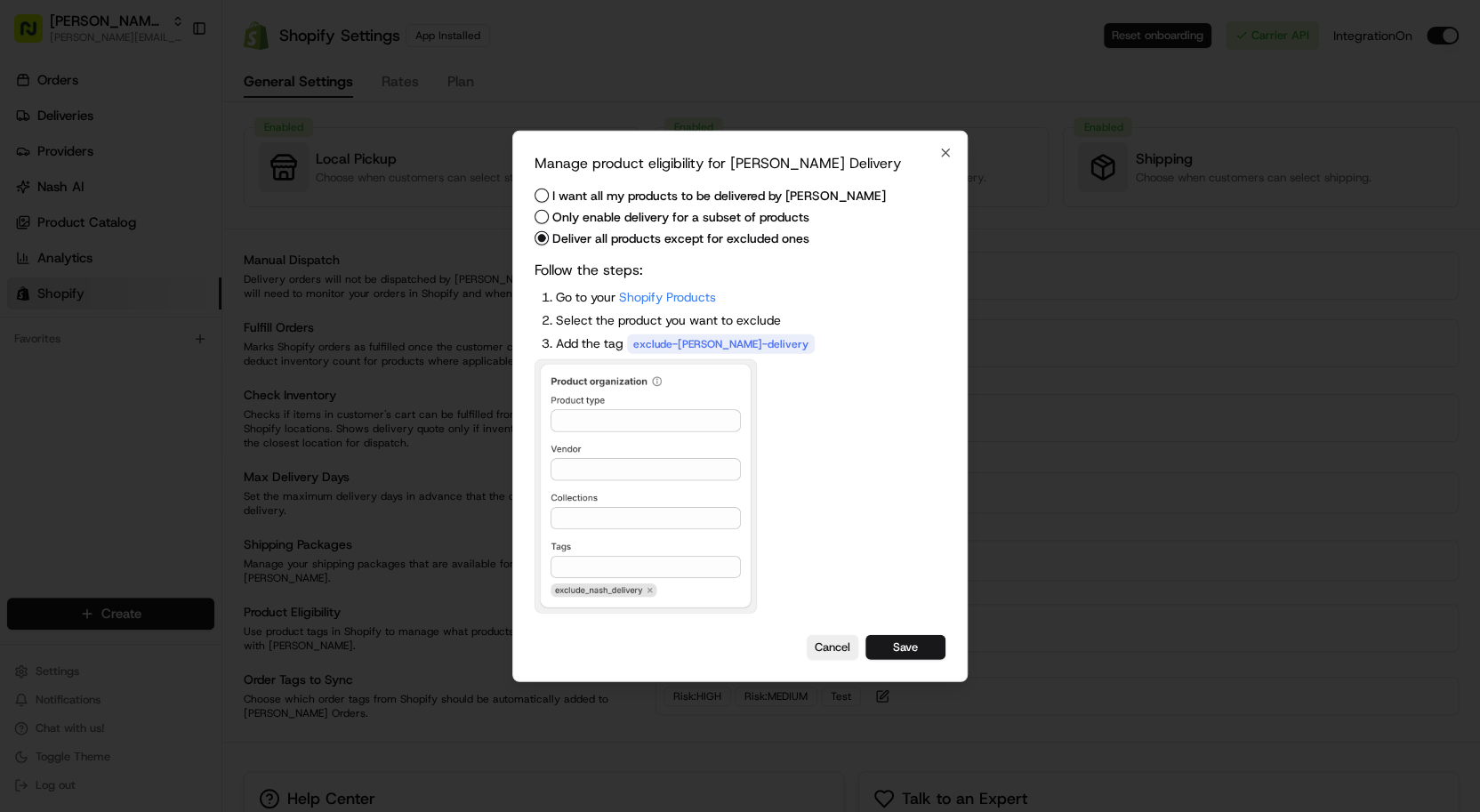 click on "Only enable delivery for a subset of products" at bounding box center [542, 216] 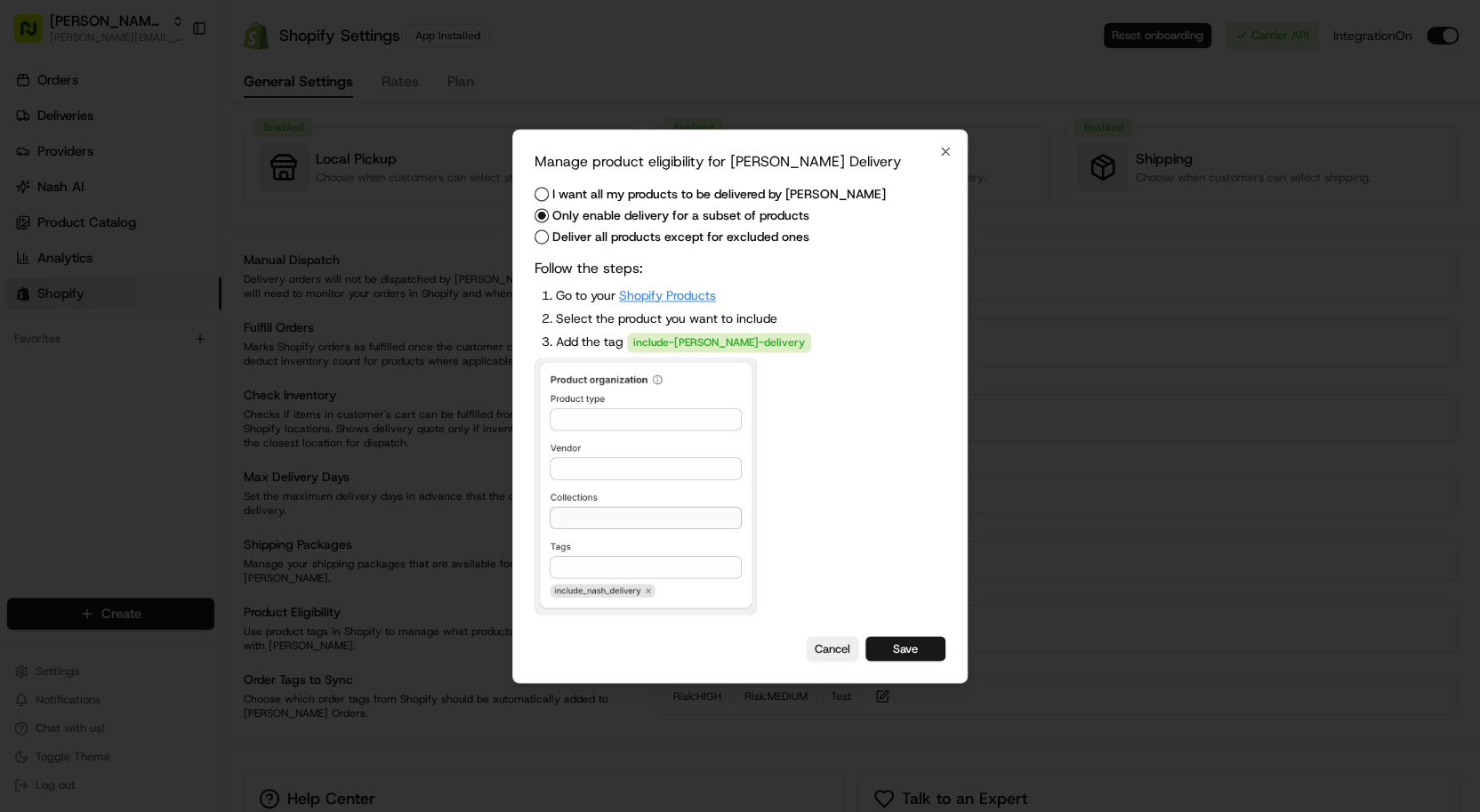 click on "Shopify Products" at bounding box center [667, 295] 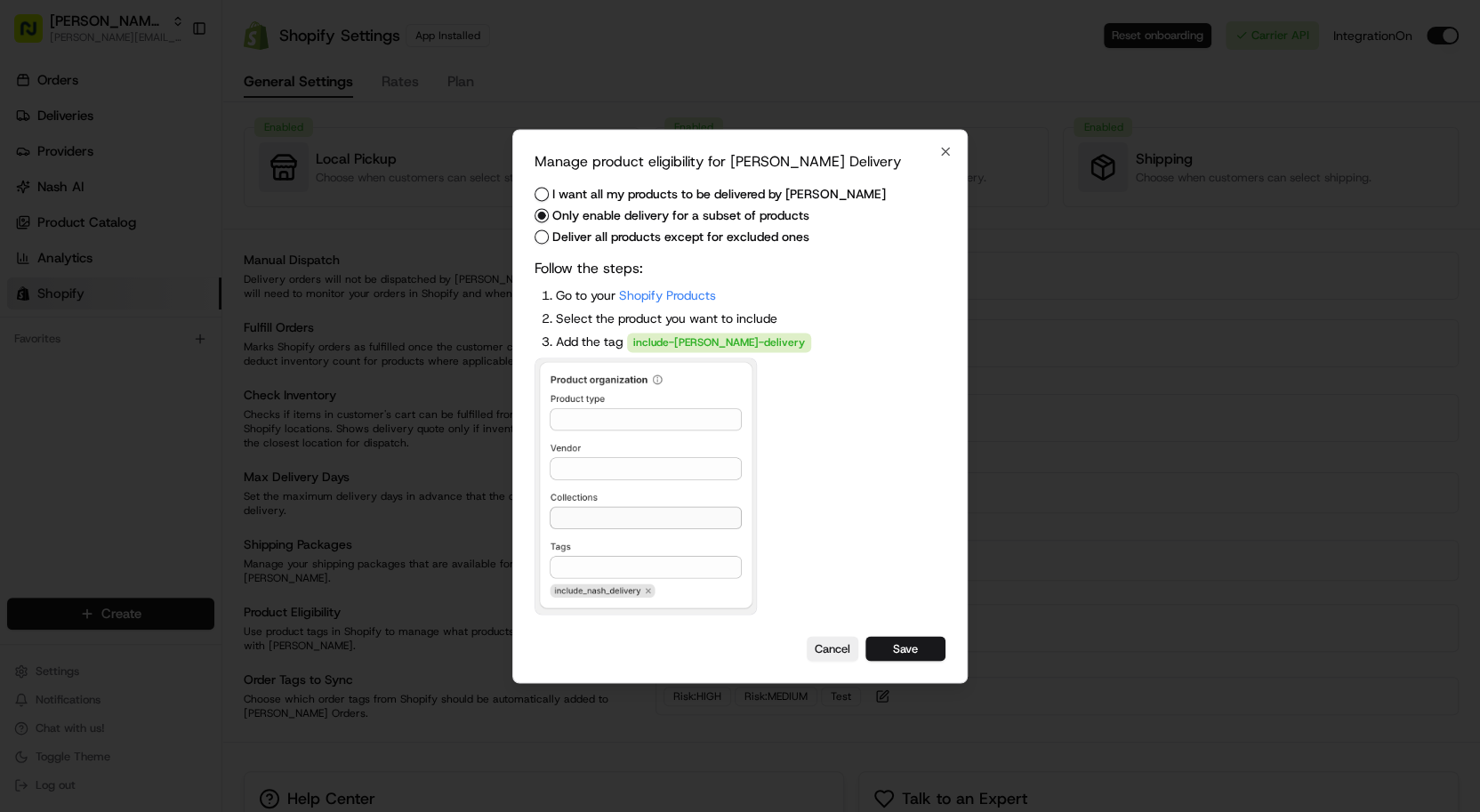 click on "Cancel" at bounding box center [832, 648] 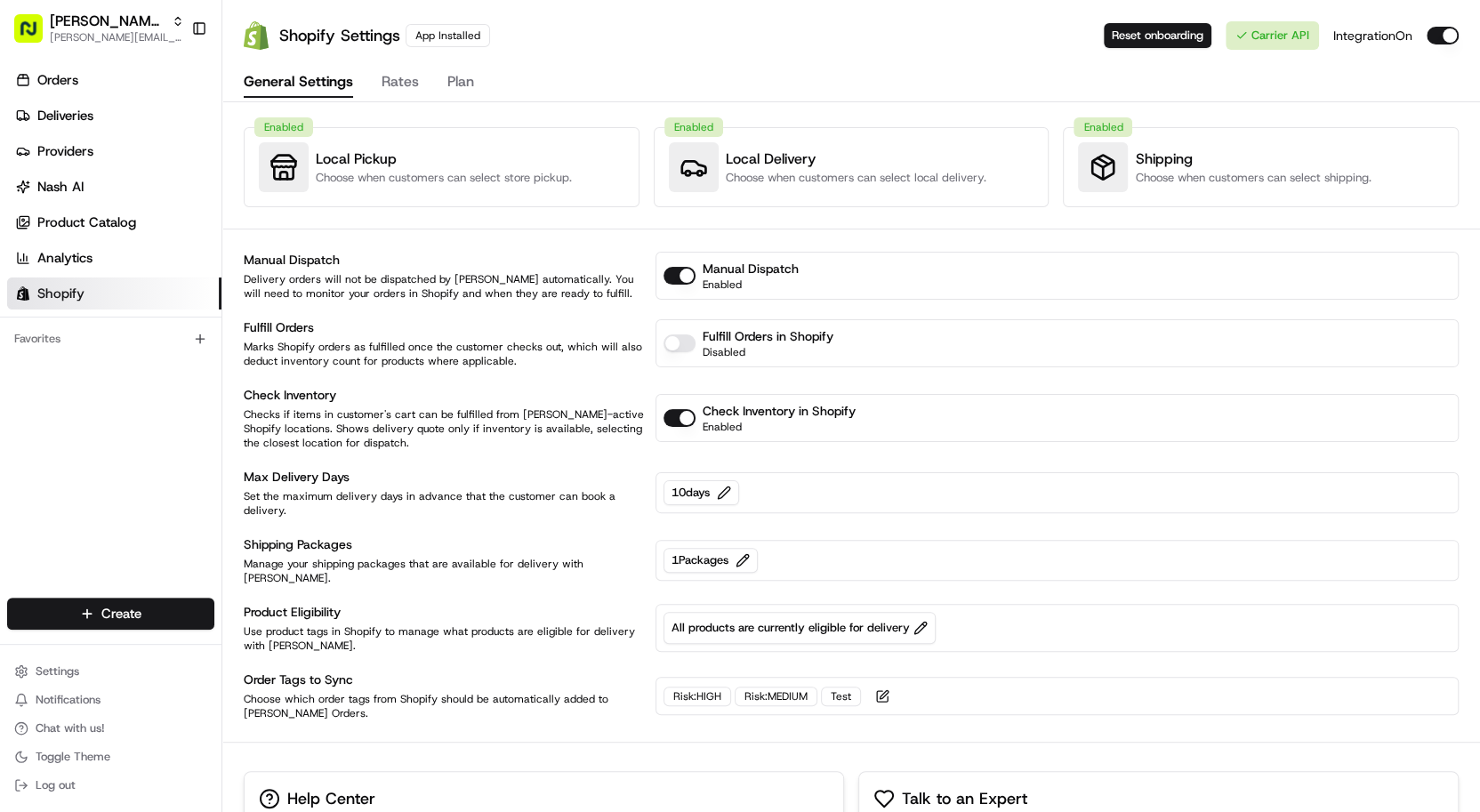 click on "Settings" at bounding box center [110, 671] 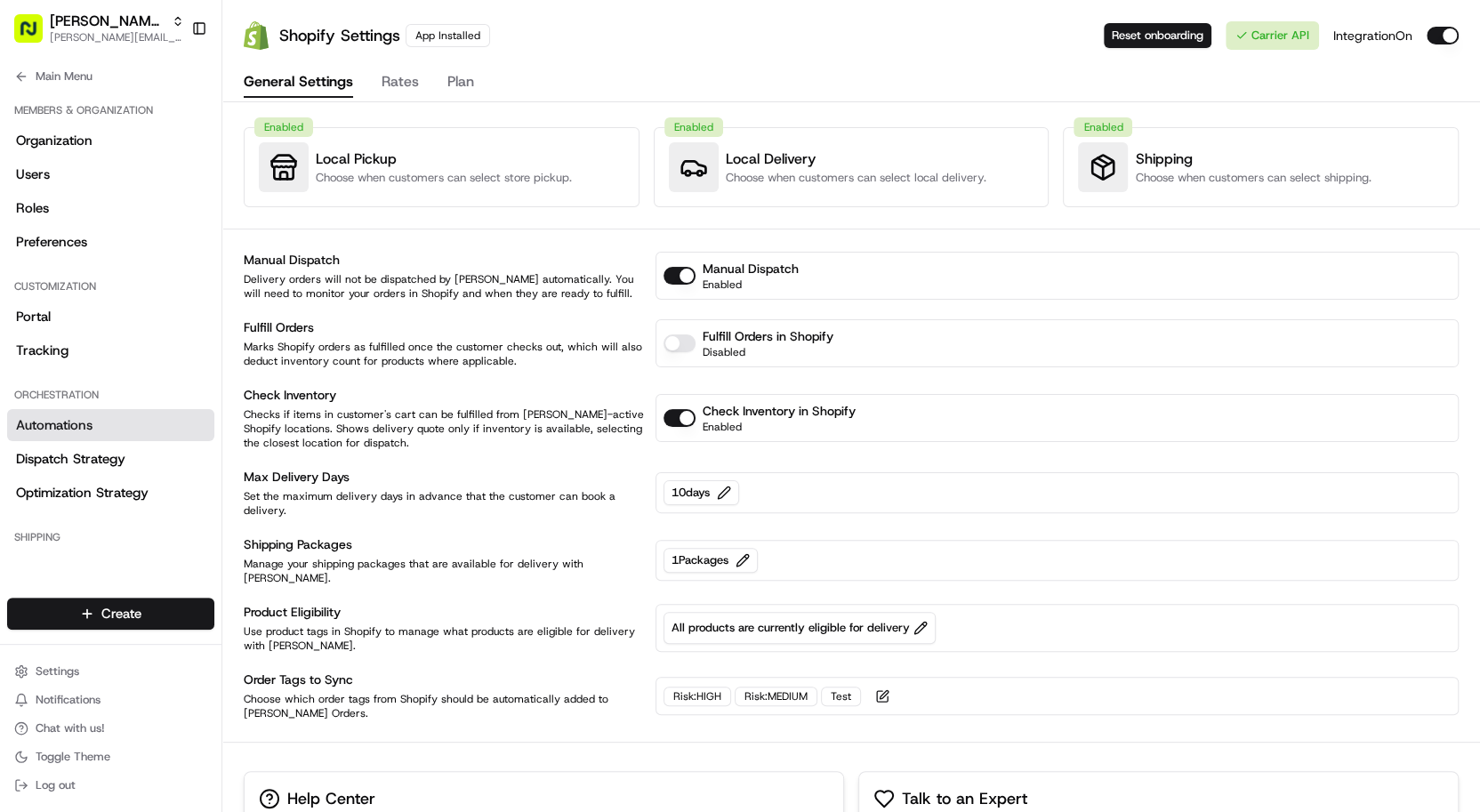 click on "Pickup Locations" at bounding box center [68, 676] 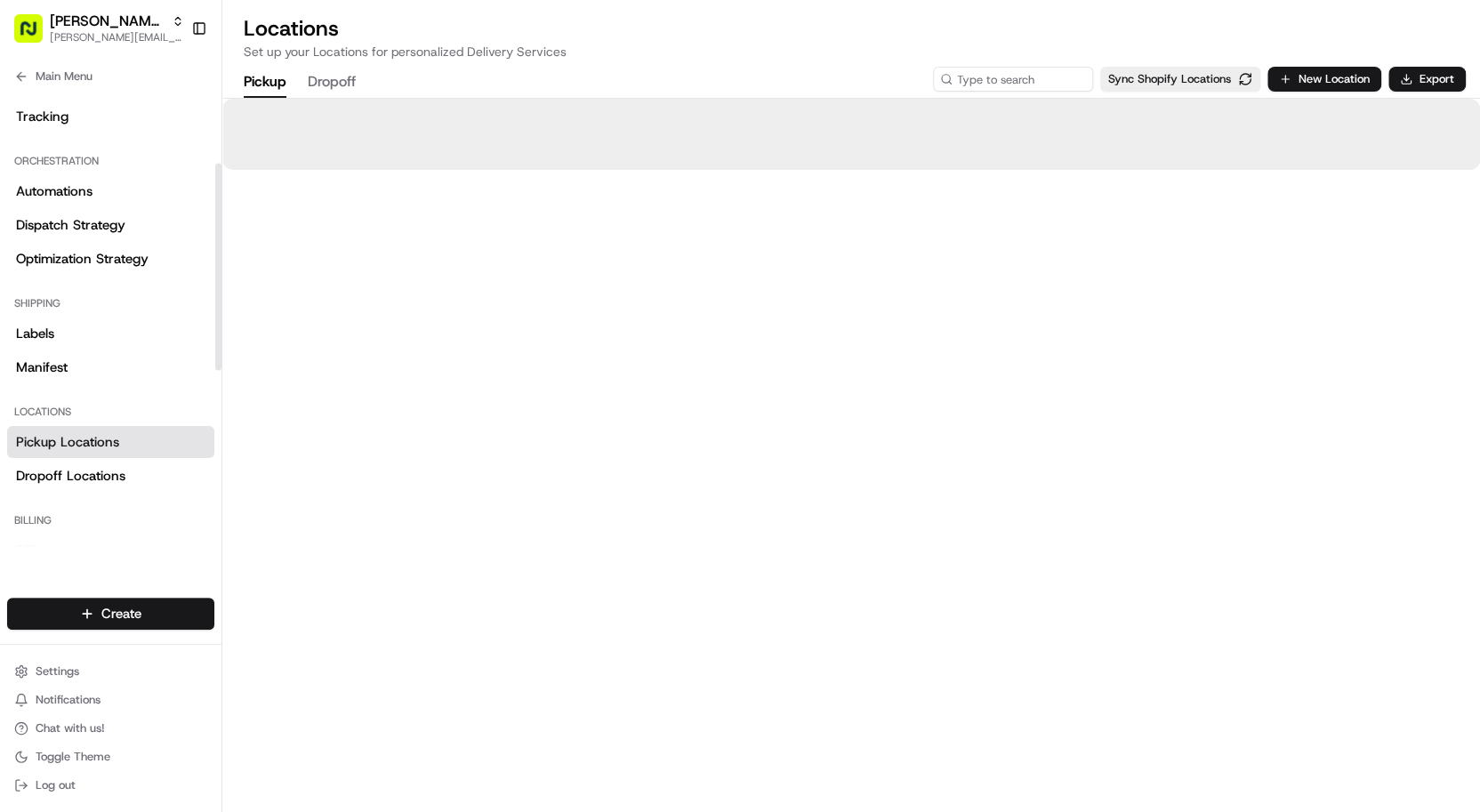 scroll, scrollTop: 163, scrollLeft: 0, axis: vertical 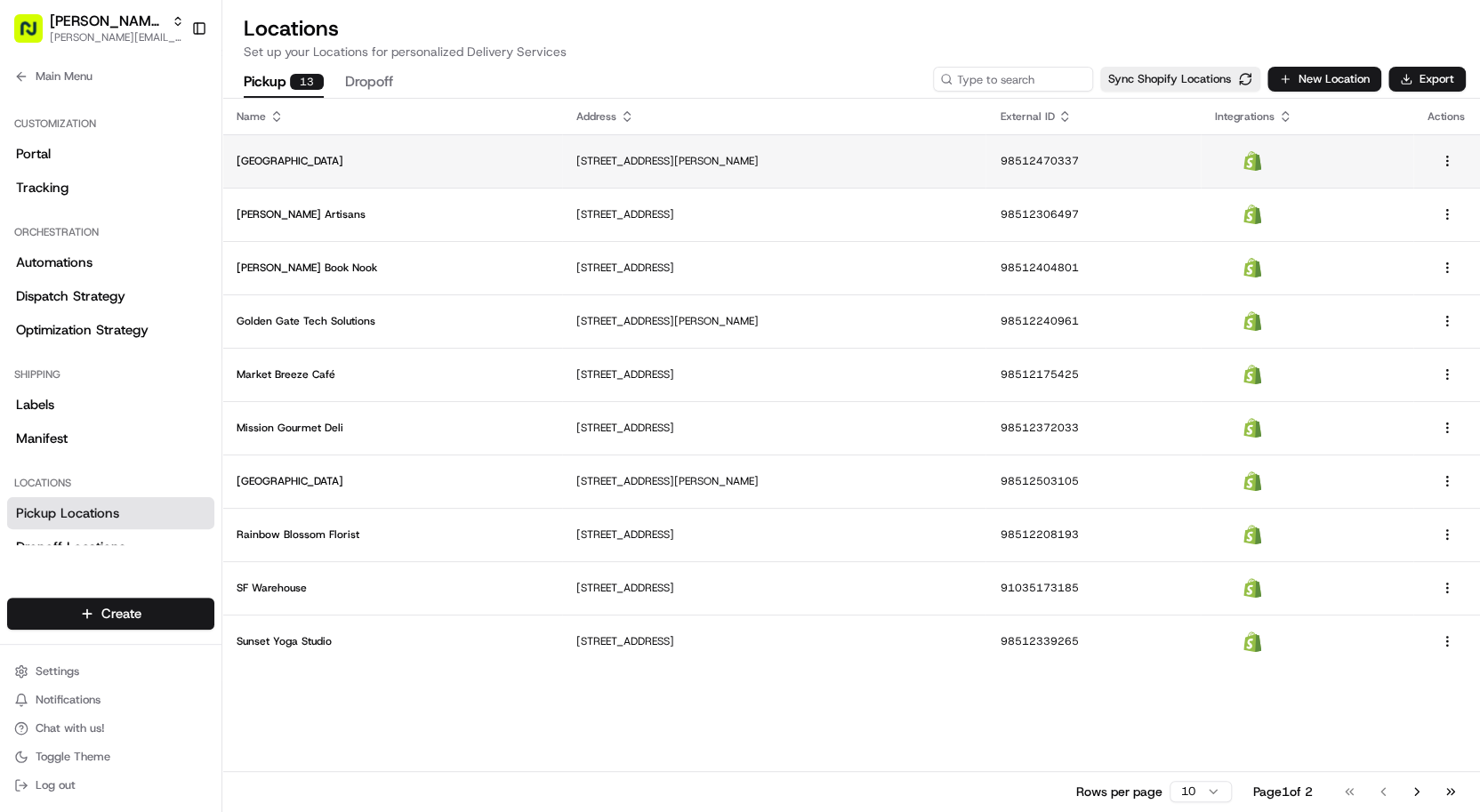 click on "Bayview Brew House" at bounding box center (392, 161) 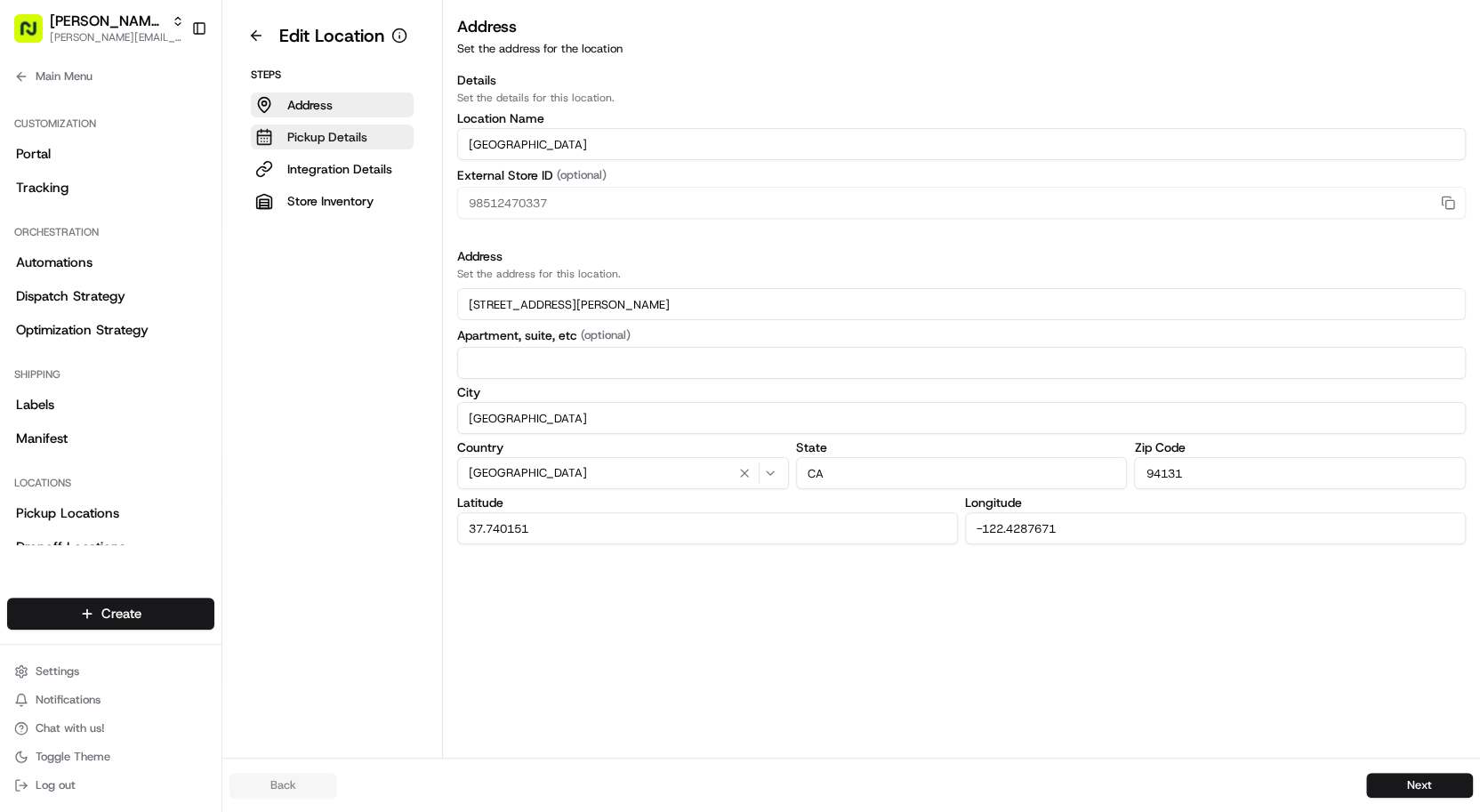 click on "Pickup Details" at bounding box center (327, 137) 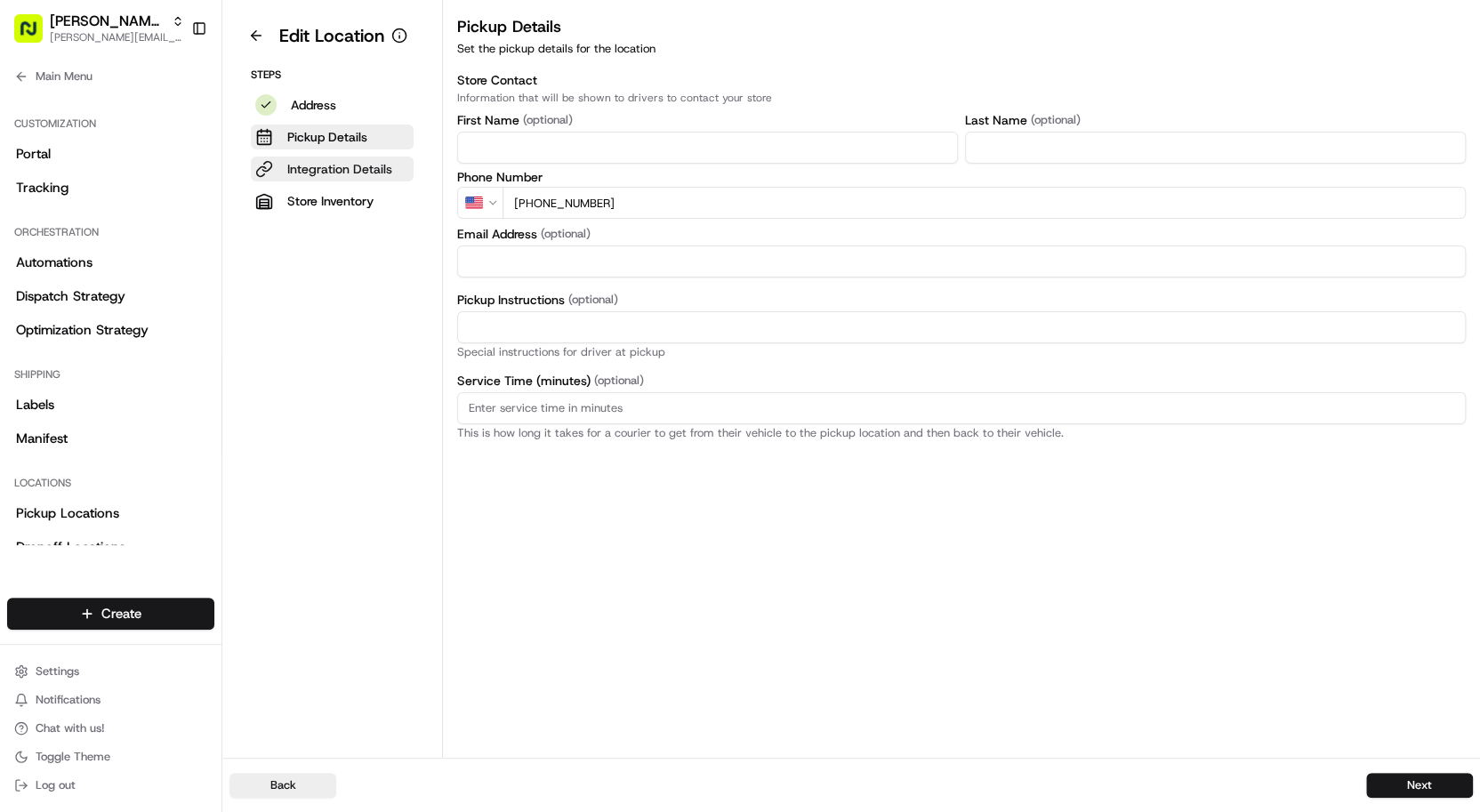 click on "Integration Details" at bounding box center (340, 169) 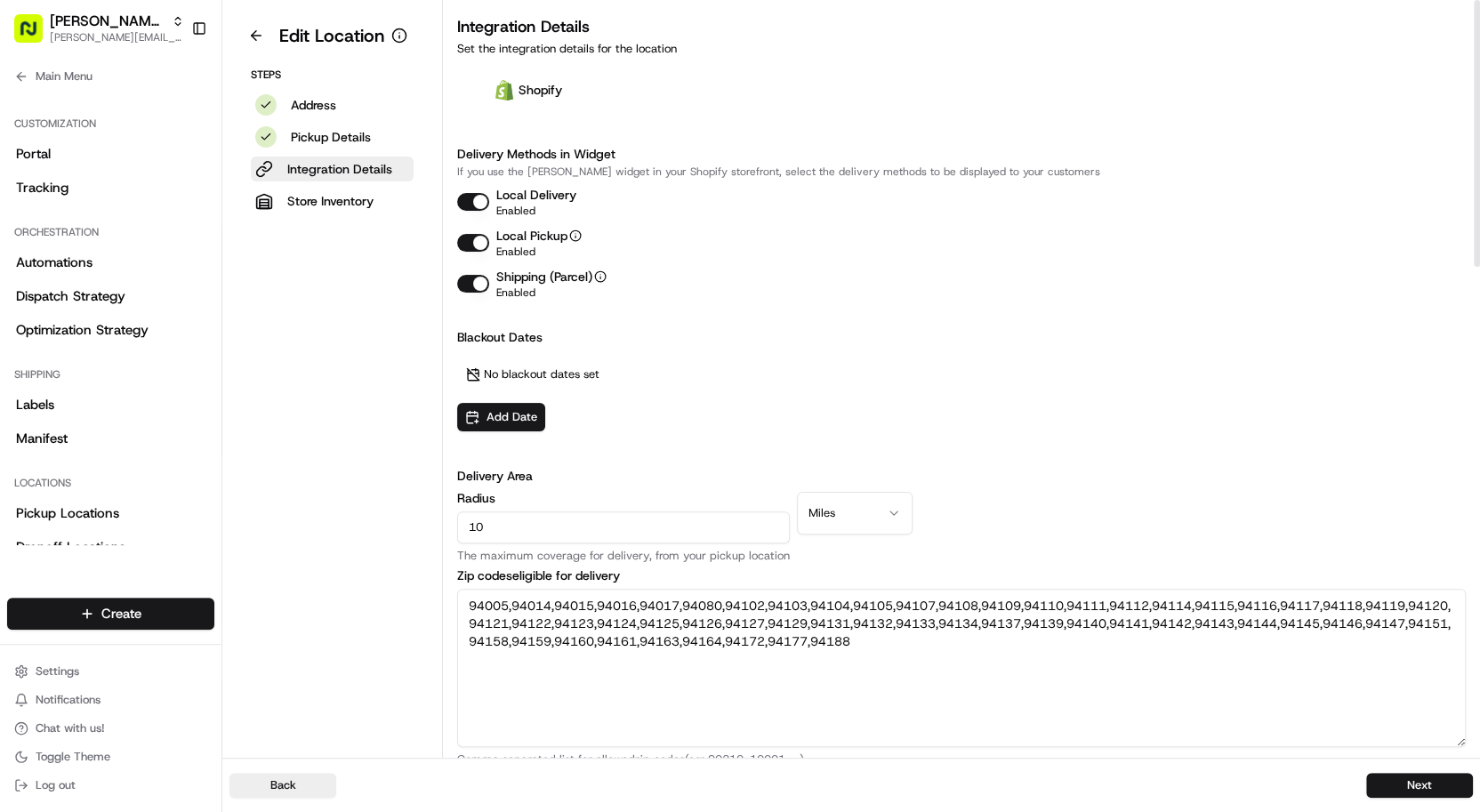 click on "10" at bounding box center [623, 527] 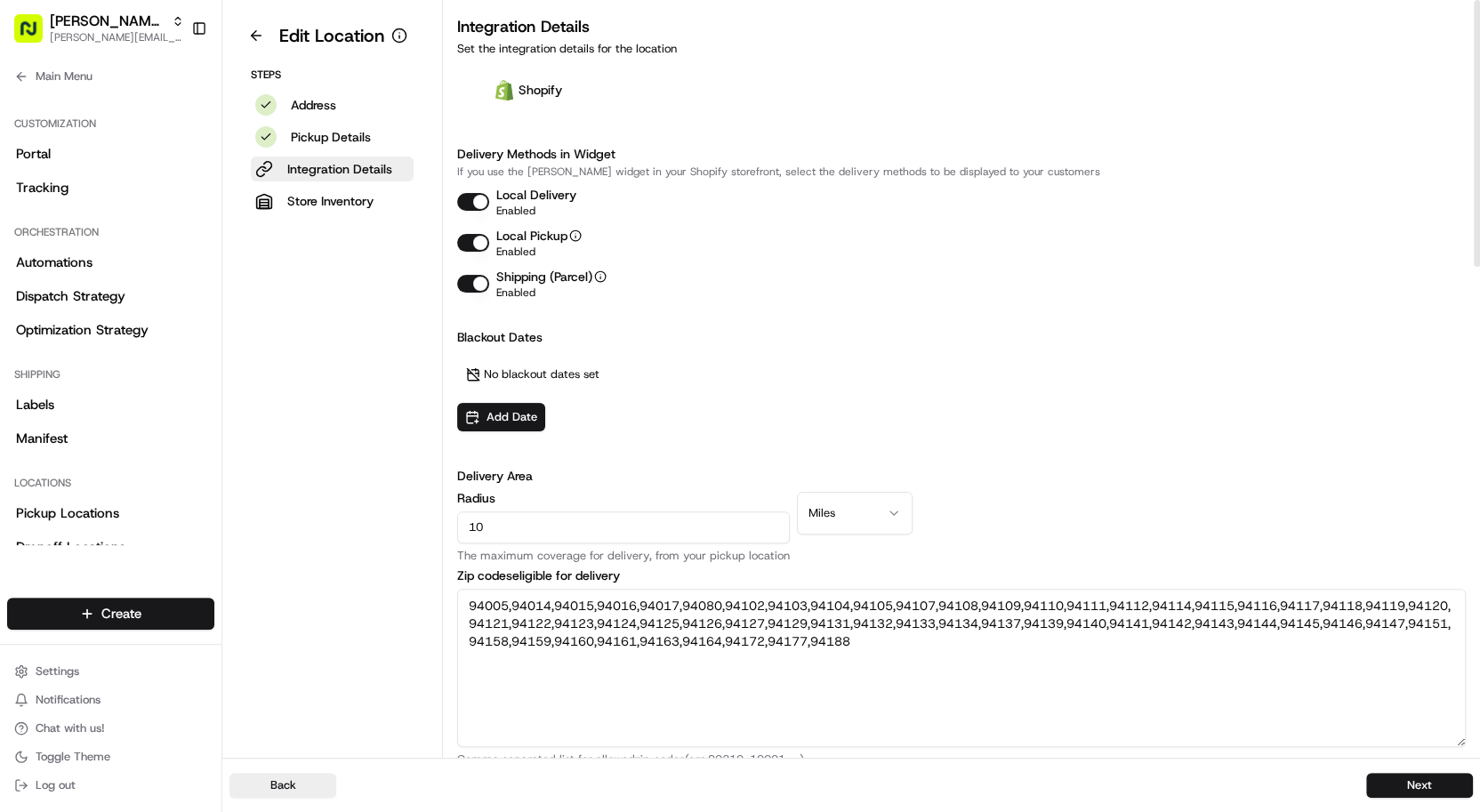 click on "10" at bounding box center [623, 527] 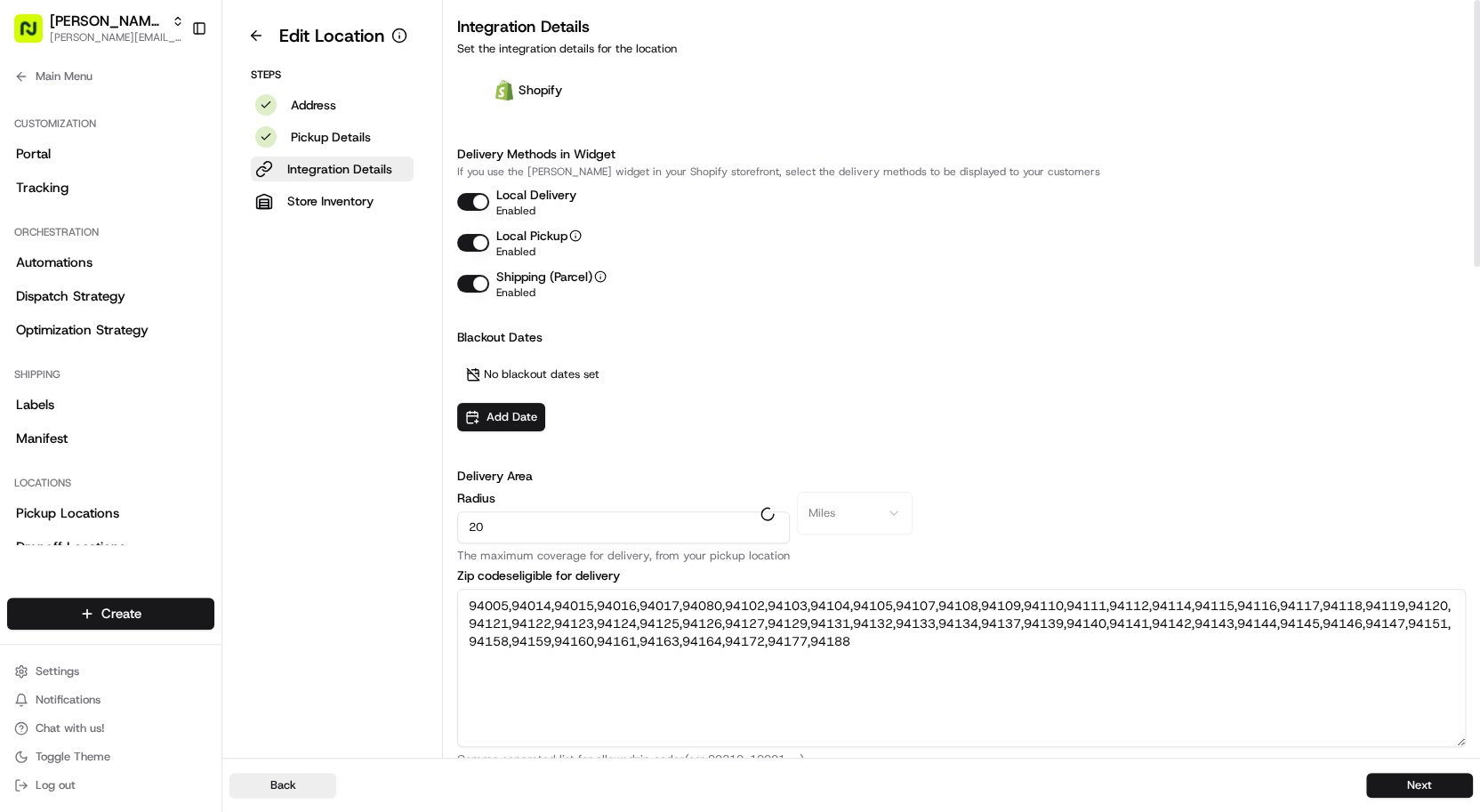 type on "20" 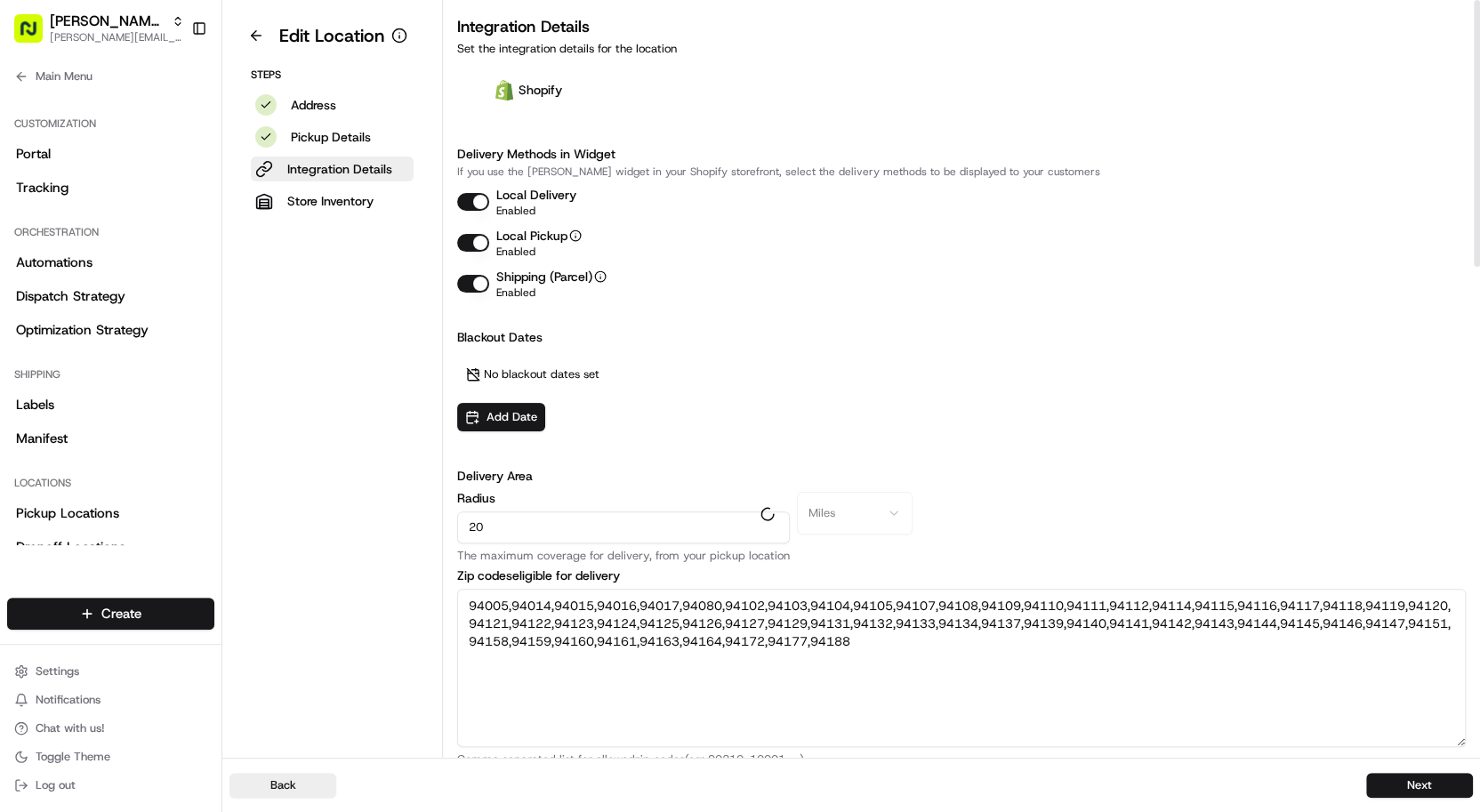 type on "94005, 94011, 94014, 94015, 94016, 94017, 94030, 94044, 94066, 94080, 94083, 94102, 94103, 94104, 94105, 94107, 94108, 94109, 94110, 94111, 94112, 94114, 94115, 94116, 94117, 94118, 94119, 94120, 94121, 94122, 94123, 94124, 94125, 94126, 94127, 94128, 94129, 94130, 94131, 94132, 94133, 94134, 94137, 94139, 94140, 94141, 94142, 94143, 94144, 94145, 94146, 94147, 94151, 94158, 94159, 94160, 94161, 94163, 94164, 94172, 94177, 94188, 94501, 94502, 94601, 94604, 94606, 94607, 94608, 94609, 94610, 94612, 94615, 94617, 94622, 94623, 94624, 94649, 94659, 94660, 94661, 94662, 94666, 94701, 94702, 94703, 94710, 94920, 94941, 94965, 94966" 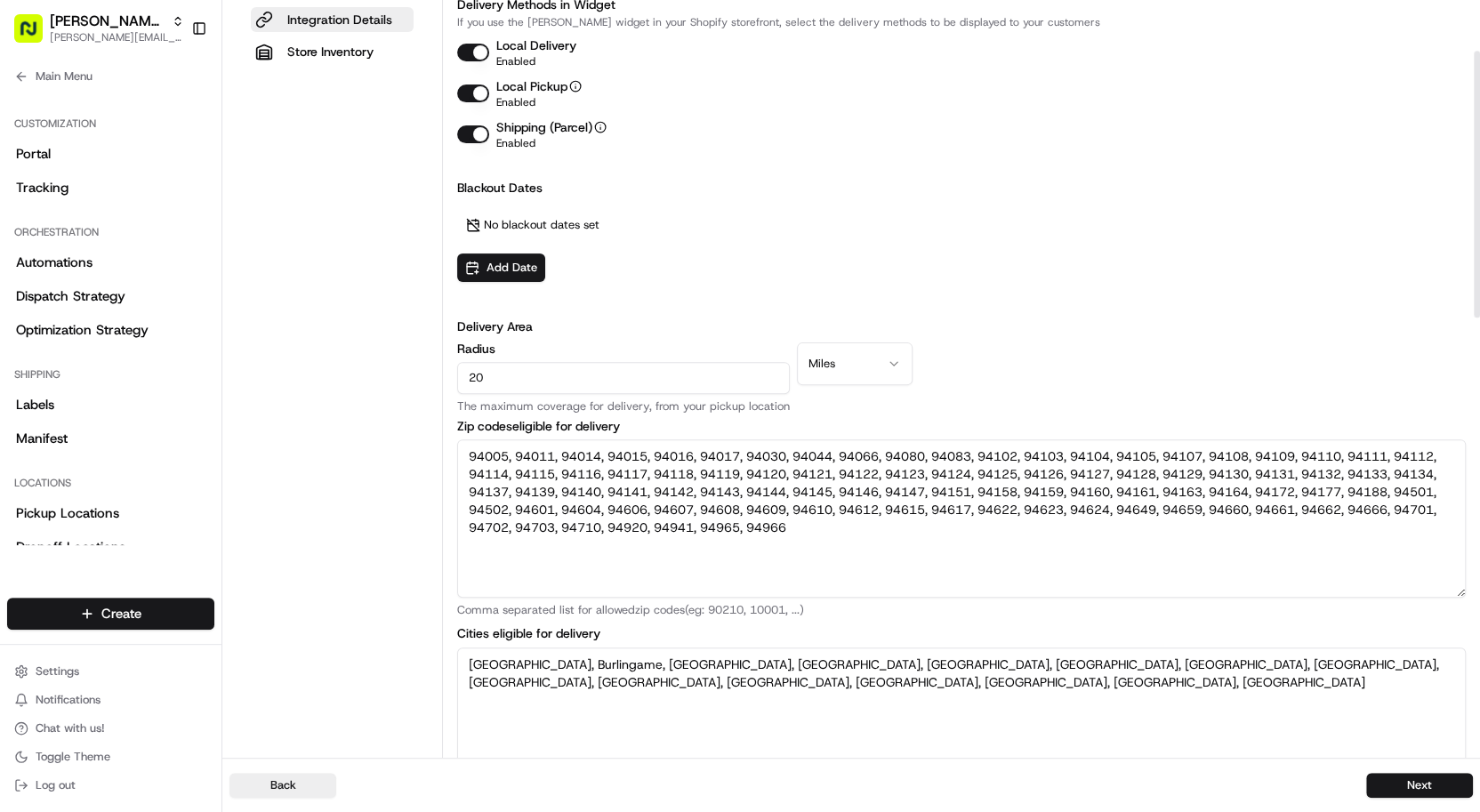 scroll, scrollTop: 159, scrollLeft: 0, axis: vertical 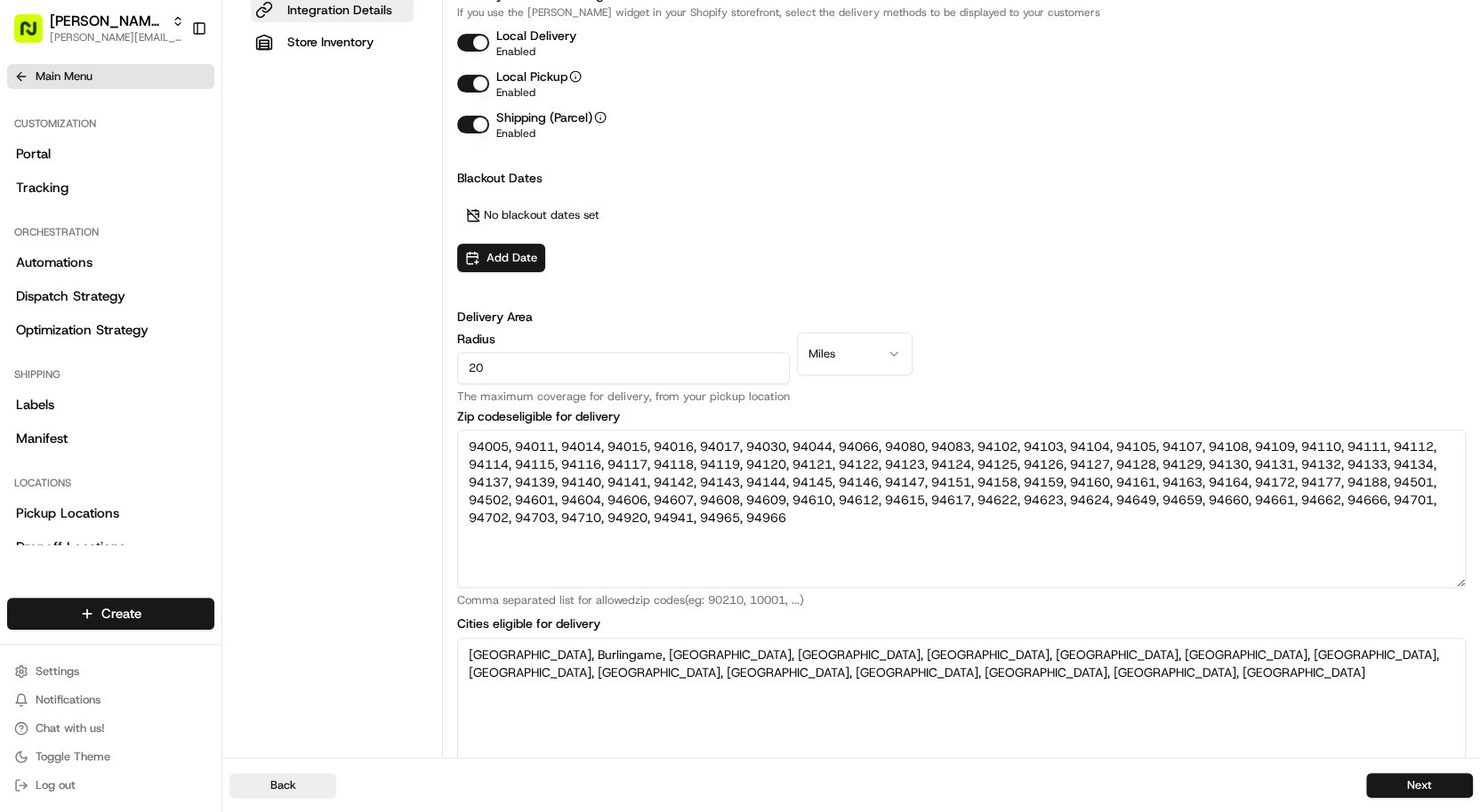 click 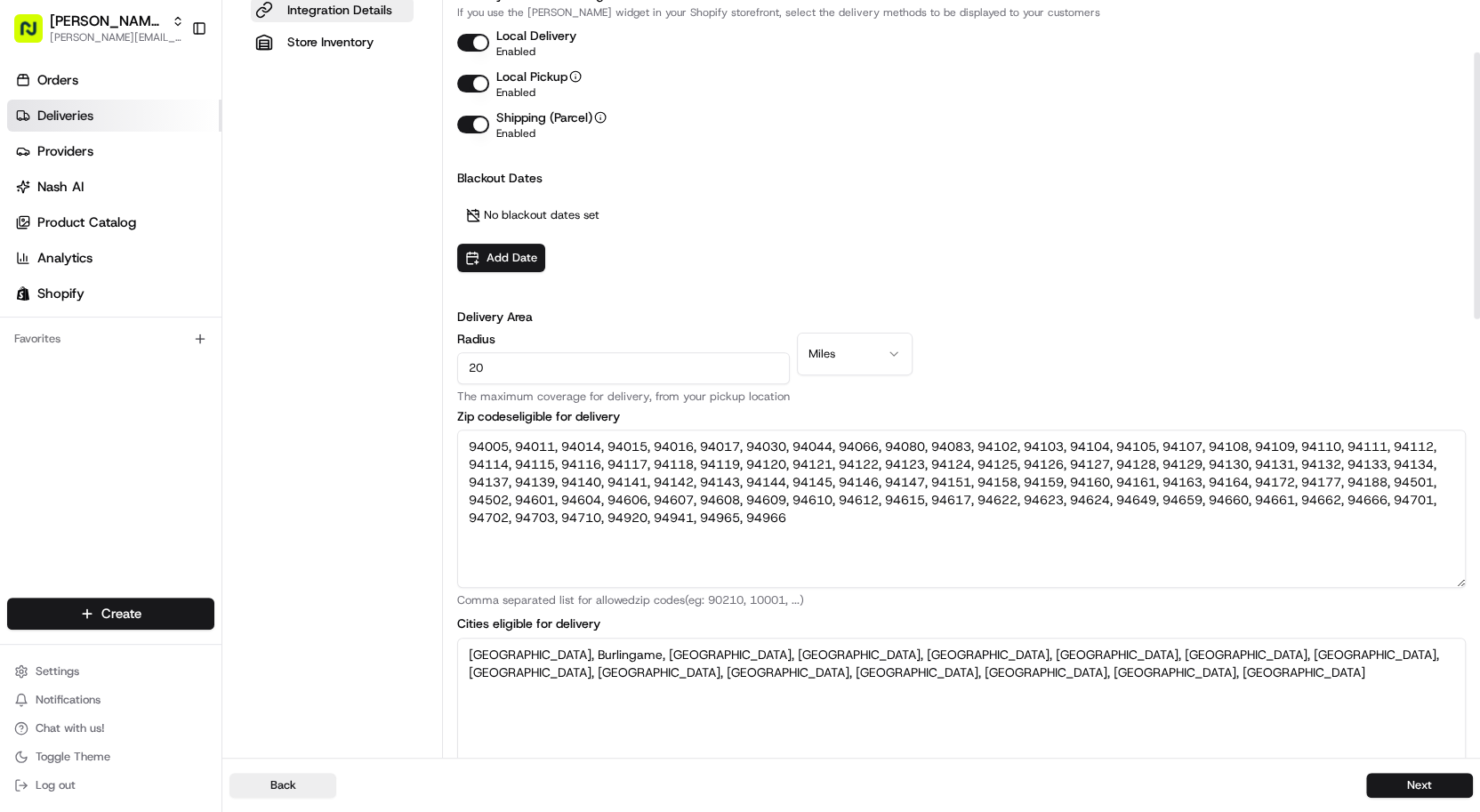 click on "Deliveries" at bounding box center [65, 116] 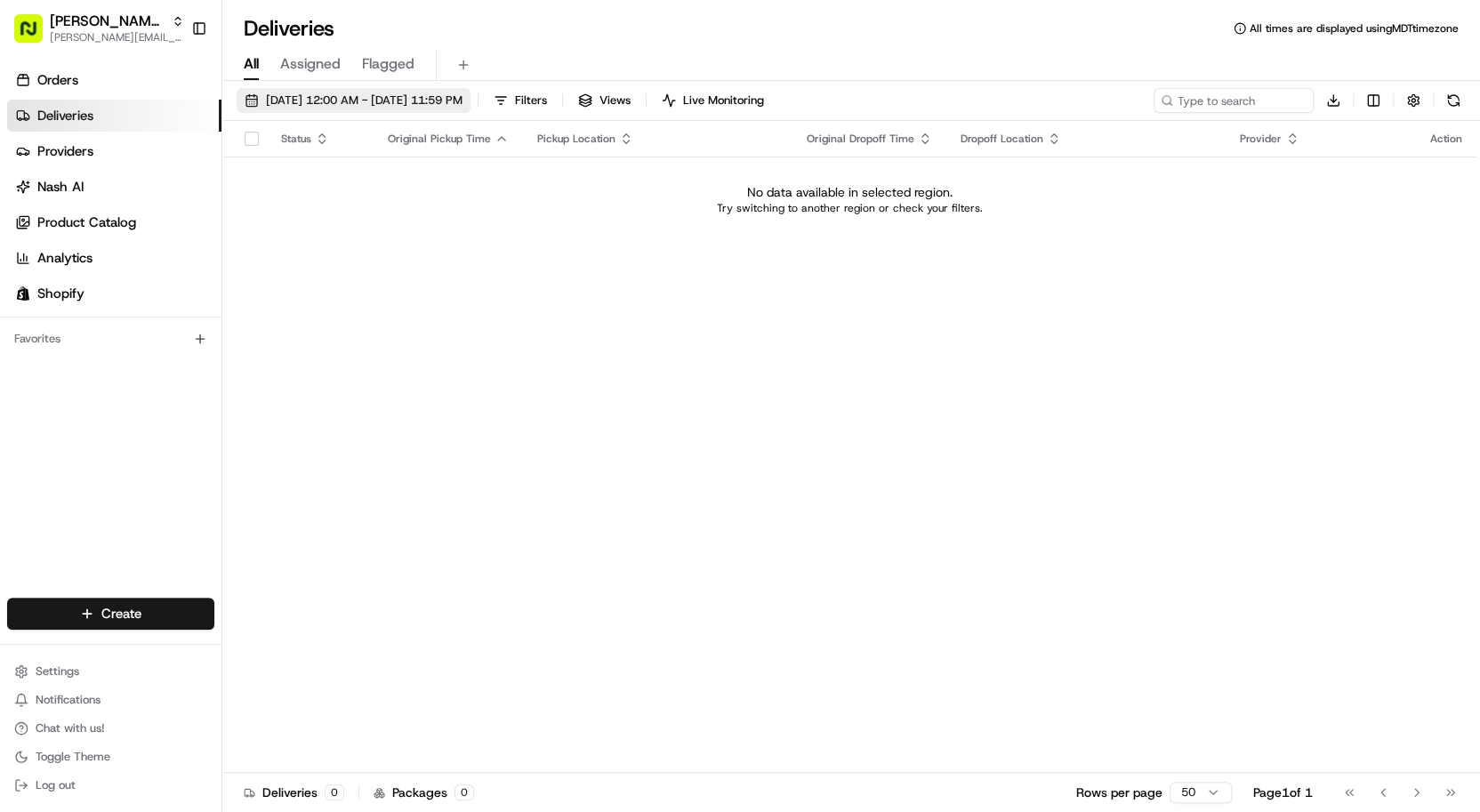 click on "07/15/2025 12:00 AM - 07/15/2025 11:59 PM" at bounding box center [364, 100] 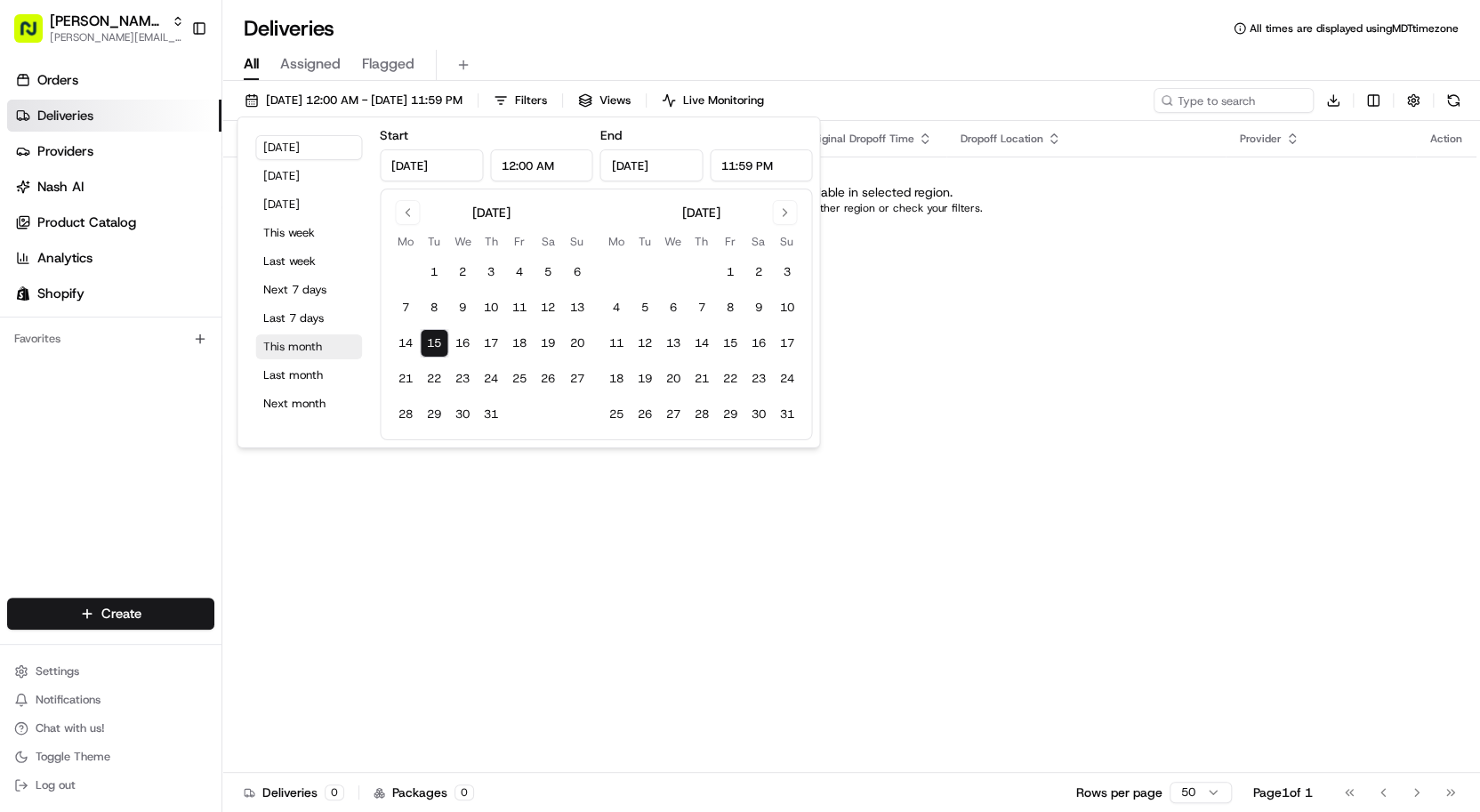 click on "This month" at bounding box center [309, 347] 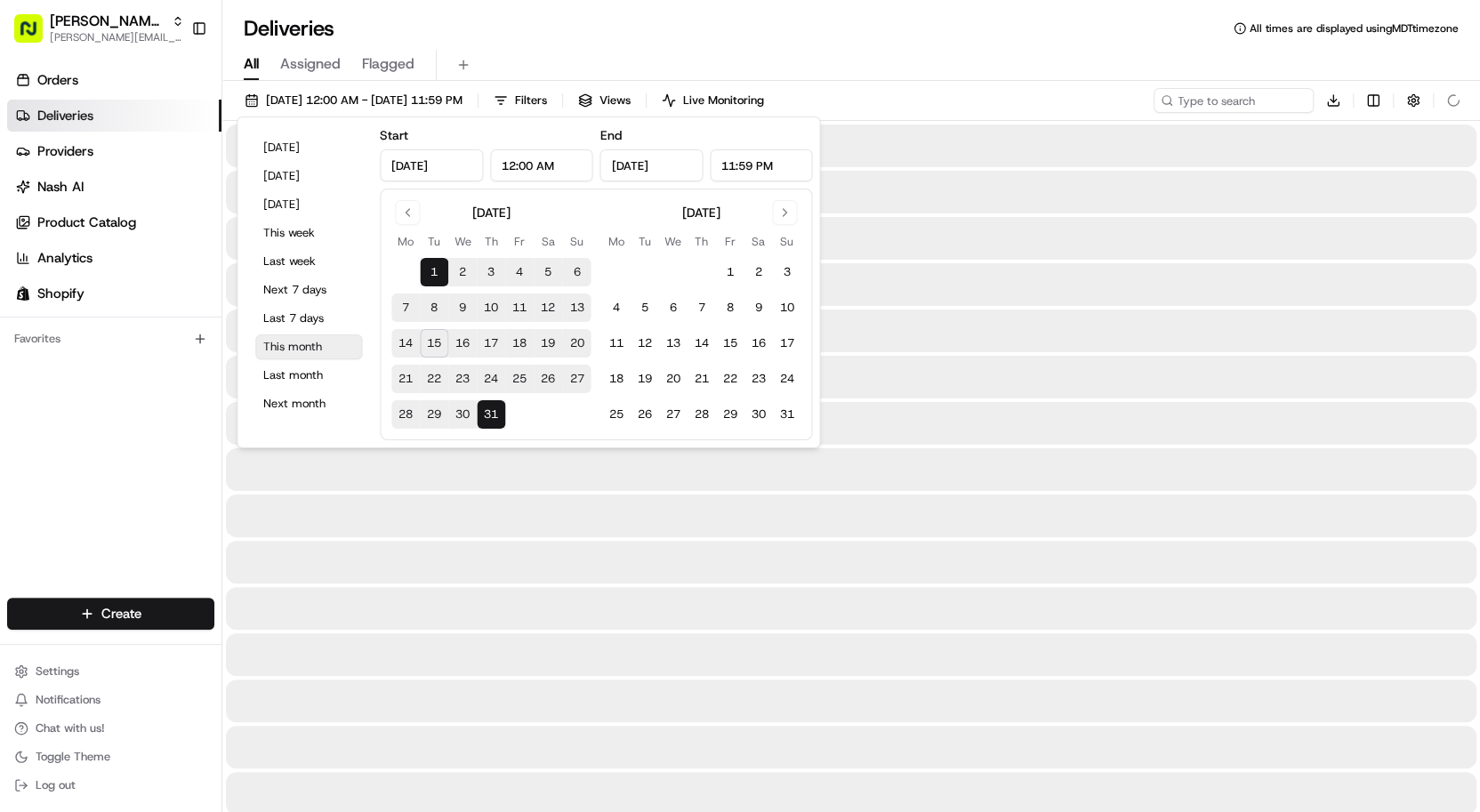 type on "Jul 1, 2025" 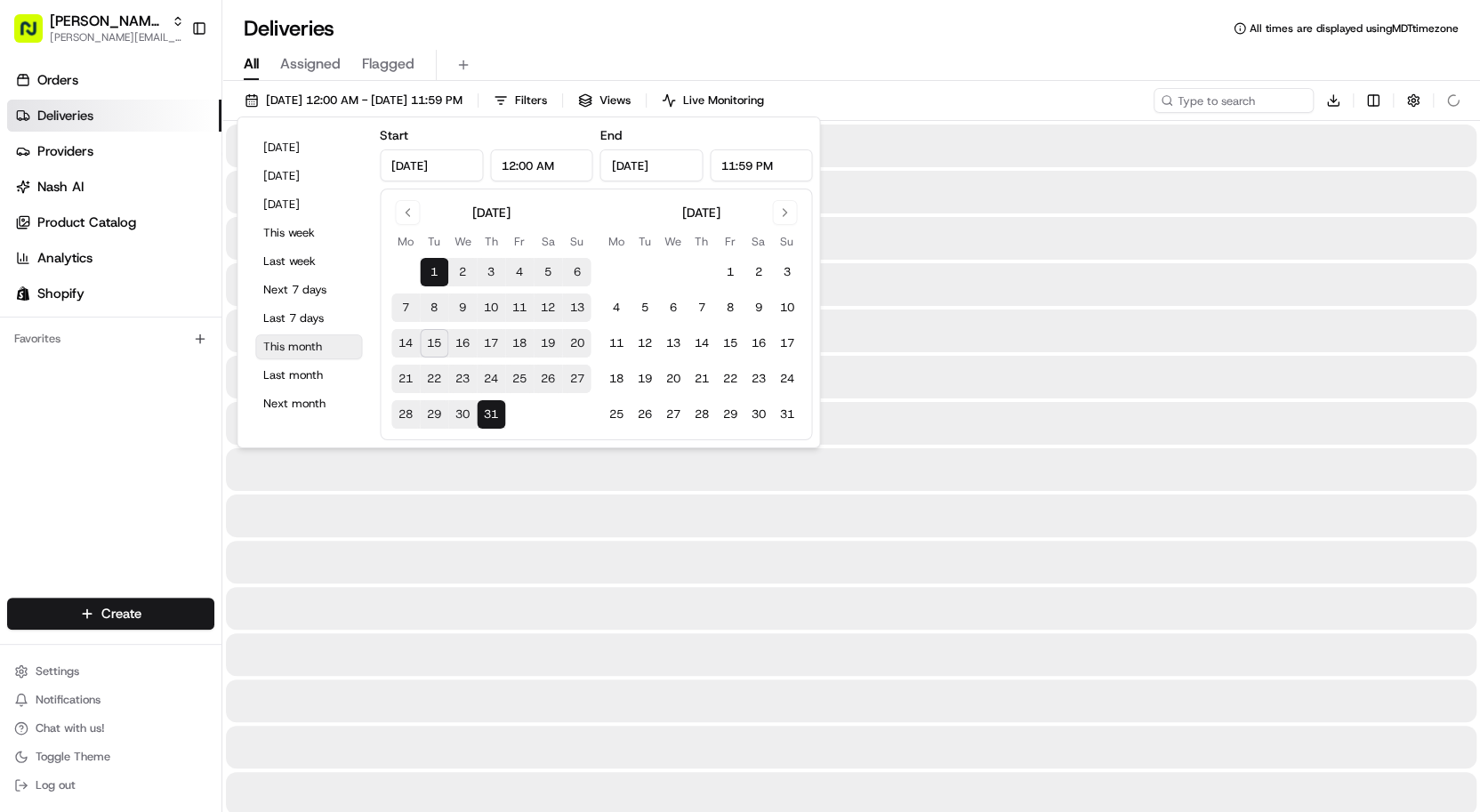 type on "Jul 31, 2025" 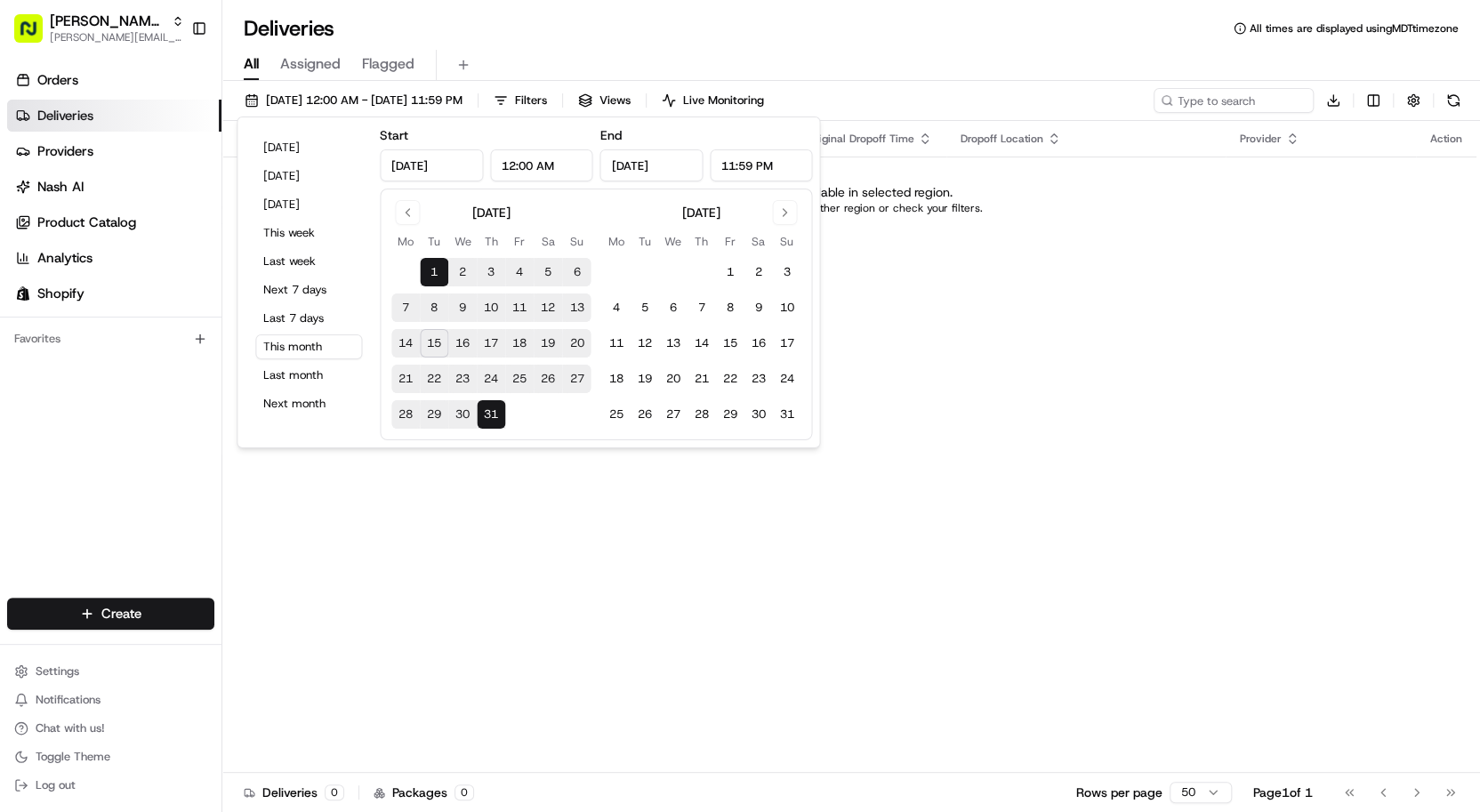 click on "Deliveries All times are displayed using  MDT  timezone" at bounding box center (851, 28) 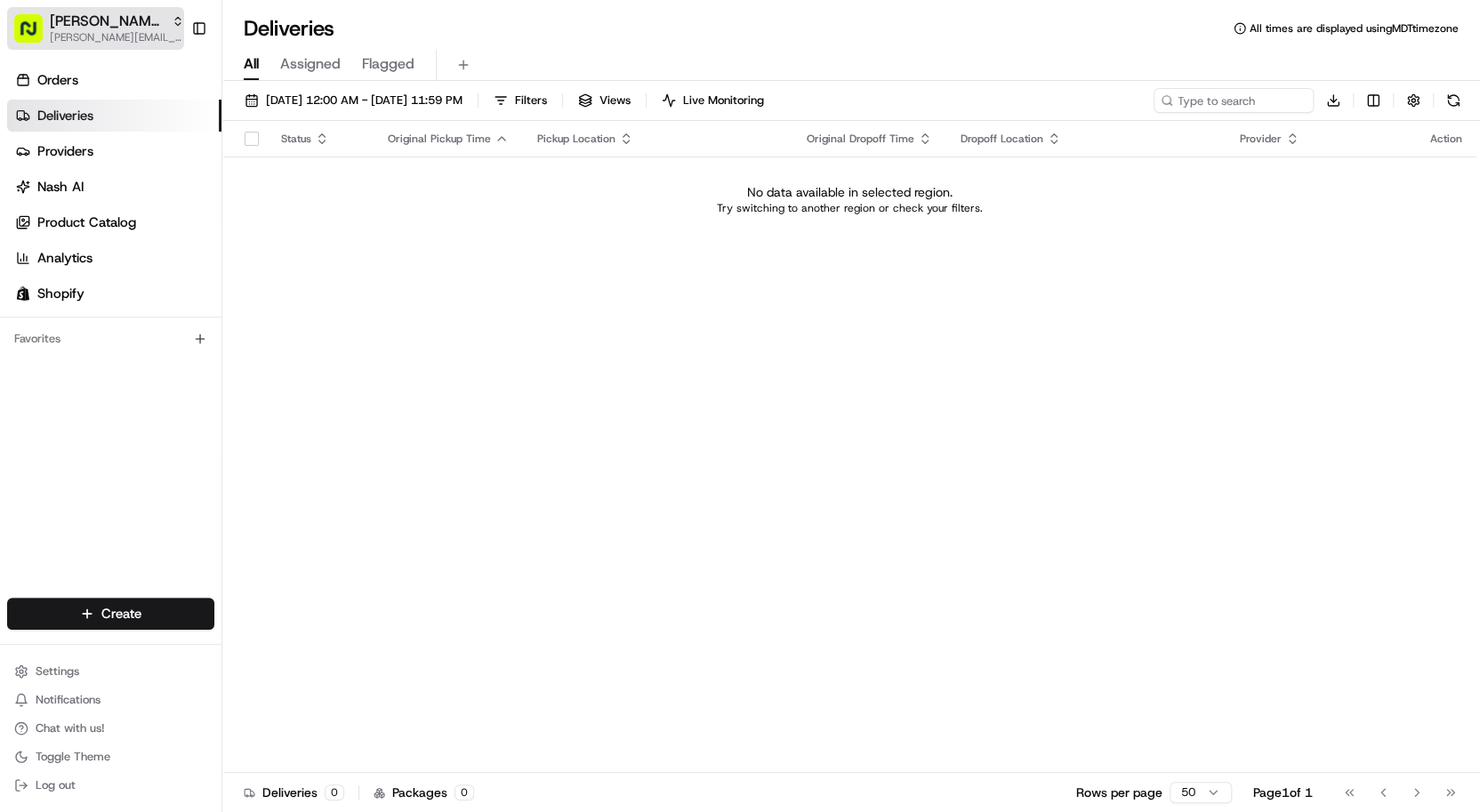 click on "Nash Demo Store" at bounding box center (107, 21) 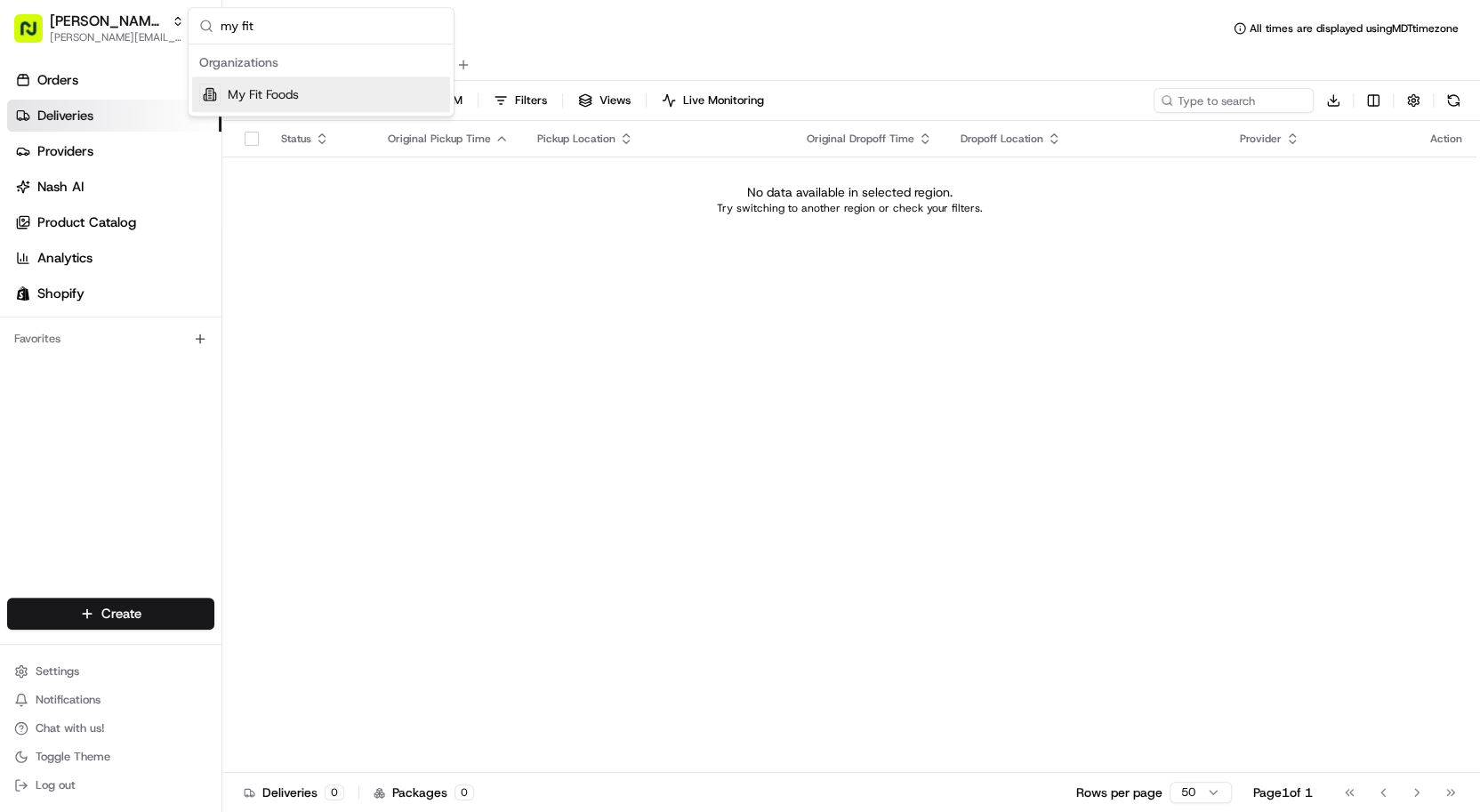 type on "my fit" 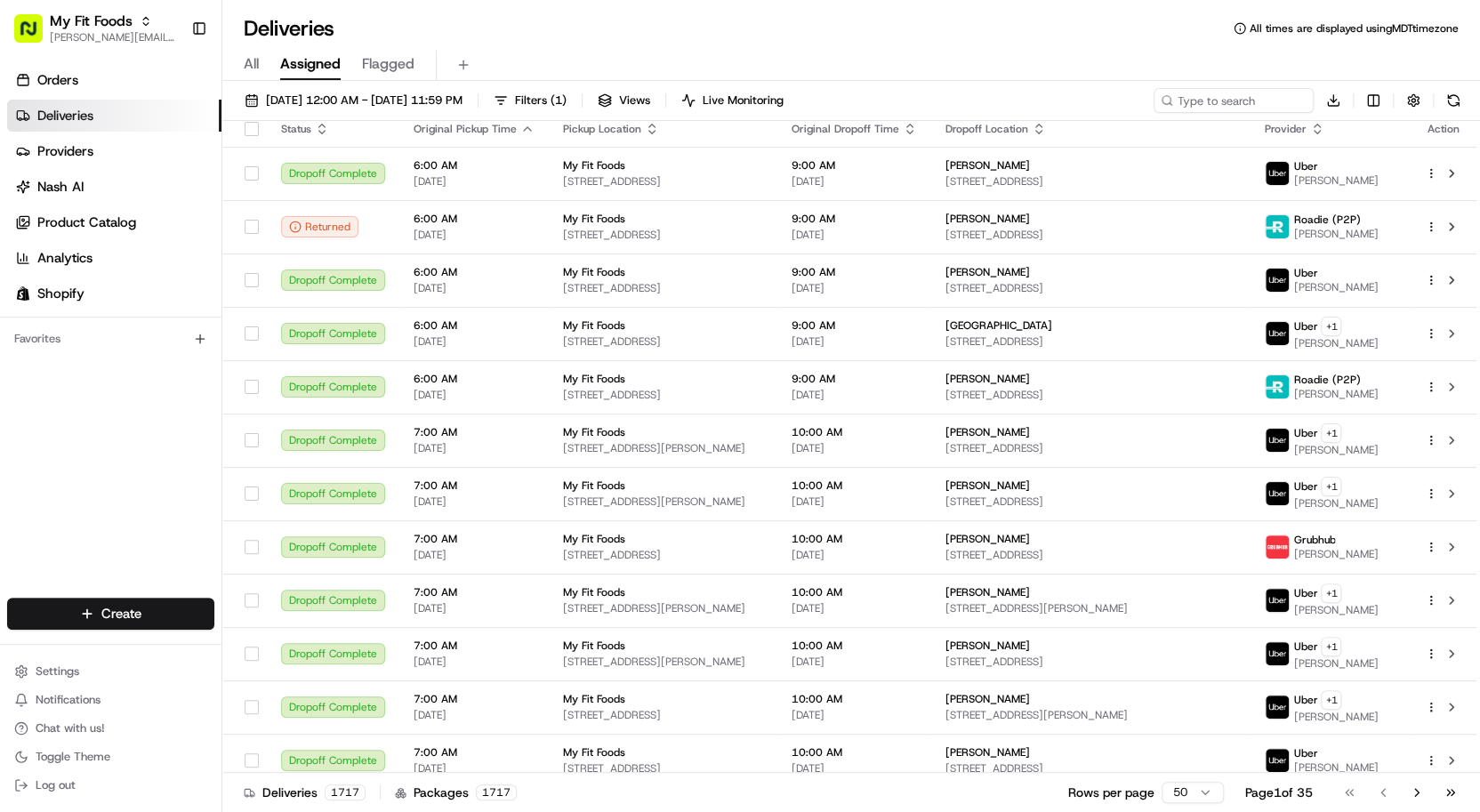 scroll, scrollTop: 0, scrollLeft: 0, axis: both 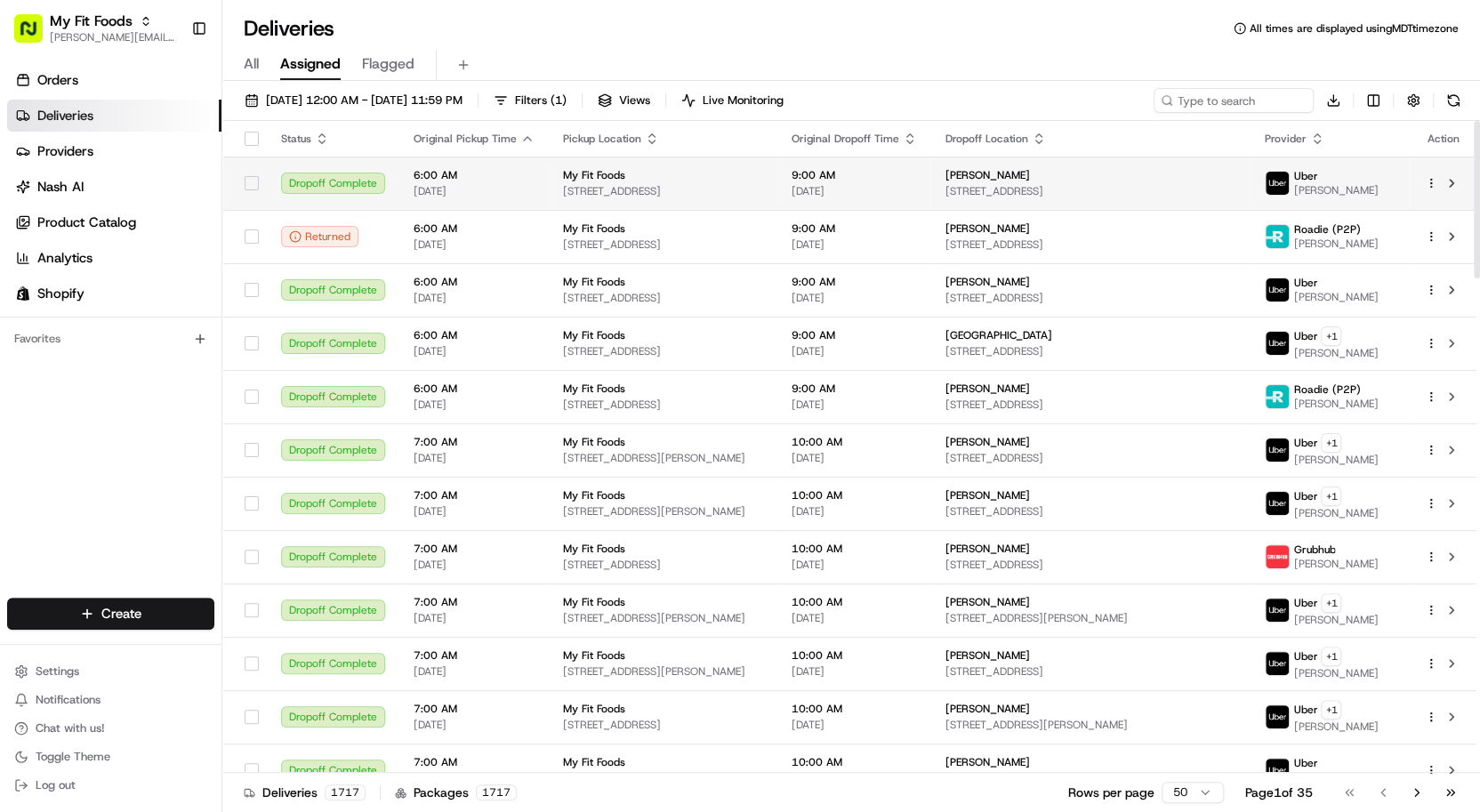 click on "My Fit Foods benny@usenash.com Toggle Sidebar Orders Deliveries Providers Nash AI Product Catalog Analytics Shopify Favorites Main Menu Members & Organization Organization Users Roles Preferences Customization Portal Tracking Orchestration Automations Dispatch Strategy Optimization Strategy Shipping Labels Manifest Locations Pickup Locations Dropoff Locations Shifts Billing Billing Refund Requests Integrations Notification Triggers Webhooks API Keys Request Logs Other Feature Flags Create Settings Notifications Chat with us! Toggle Theme Log out Deliveries All times are displayed using  MDT  timezone All Assigned Flagged 07/01/2025 12:00 AM - 07/31/2025 11:59 PM Filters ( 1 ) Views Live Monitoring Download Status Original Pickup Time Pickup Location Original Dropoff Time Dropoff Location Provider Action Dropoff Complete 6:00 AM 07/01/2025 My Fit Foods 3239 Southwest Fwy, Houston, TX 77027, USA 9:00 AM 07/01/2025 Austin Sandvik 1515 Austin St #517, Houston, TX 77002, USA Uber Mena M. Returned +" at bounding box center [740, 406] 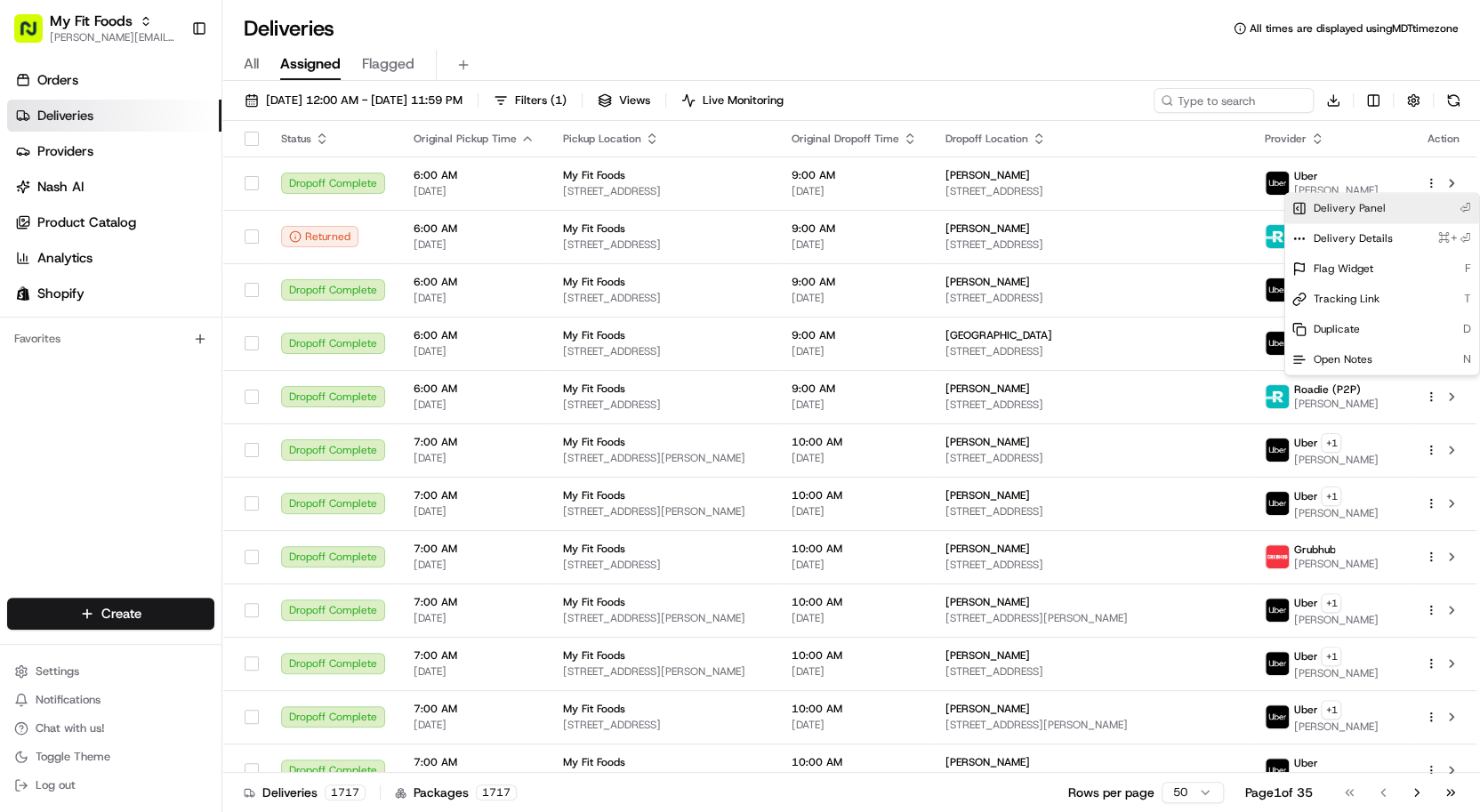 click on "Delivery Panel ⏎" at bounding box center [1382, 208] 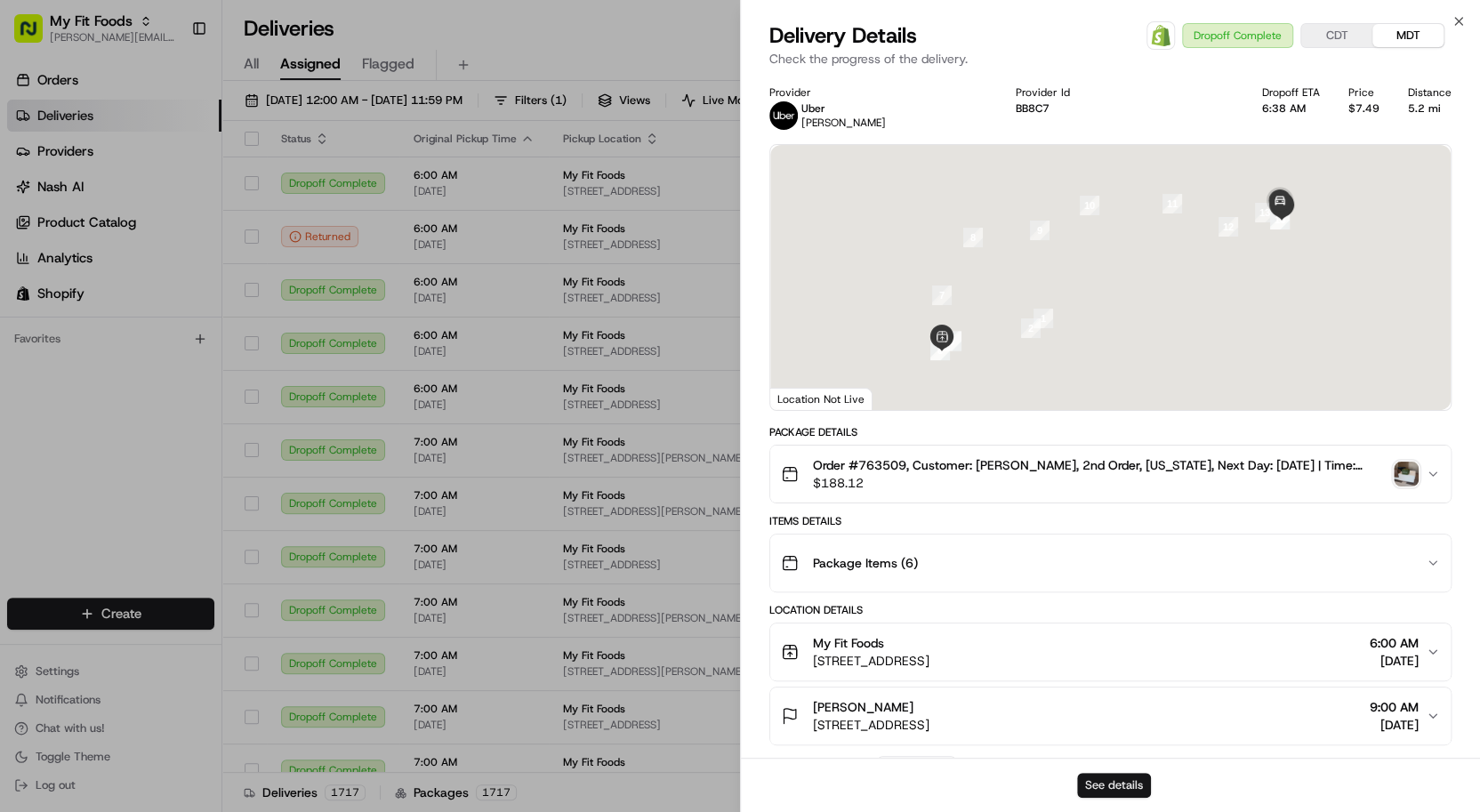 click on "See details" at bounding box center [1114, 785] 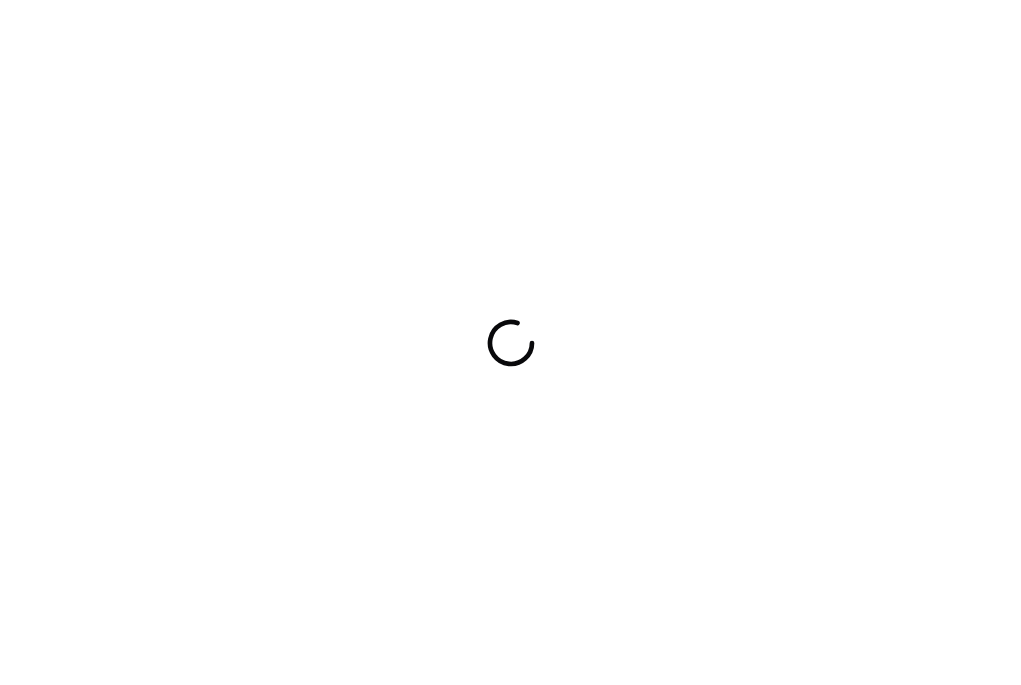 scroll, scrollTop: 0, scrollLeft: 0, axis: both 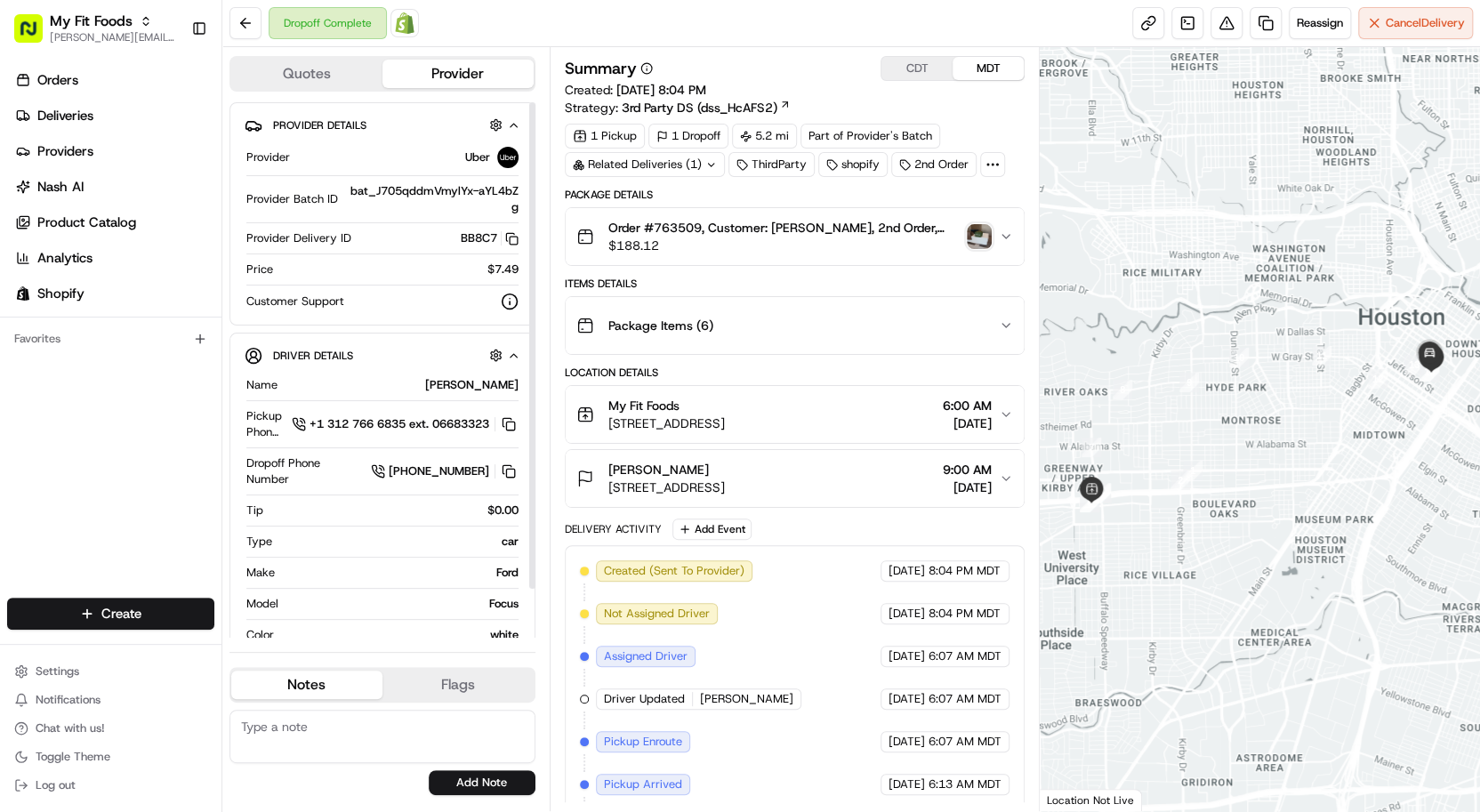 click on "Quotes Provider Provider Details Hidden ( 2 ) Provider Uber   Provider Batch ID bat_J705qddmVmylYx-aYL4bZg Provider Delivery ID BB8C7 Copy  del_0qHOBQIDS5a0ElWvwLu4xw BB8C7 Price $7.49 Customer Support Driver Details Hidden ( 5 ) Name Mena M. Pickup Phone Number +1 312 766 6835 ext. 06683323 Dropoff Phone Number +1 346 326 1379 Tip $0.00 Type car Make Ford Model Focus Color white License Plate Number ***6734 Notes Flags support@myfitfoods.com tyler@myfitfoods.com matt@myfitfoods.com mikes@myfitfoods.com emilee@myfitfoods.com rocky@myfitfoods.com lisa@myfitfoods.com victorv@myfitfoods.com Add Note support@myfitfoods.com tyler@myfitfoods.com matt@myfitfoods.com mikes@myfitfoods.com emilee@myfitfoods.com rocky@myfitfoods.com lisa@myfitfoods.com victorv@myfitfoods.com Add Flag" at bounding box center [386, 429] 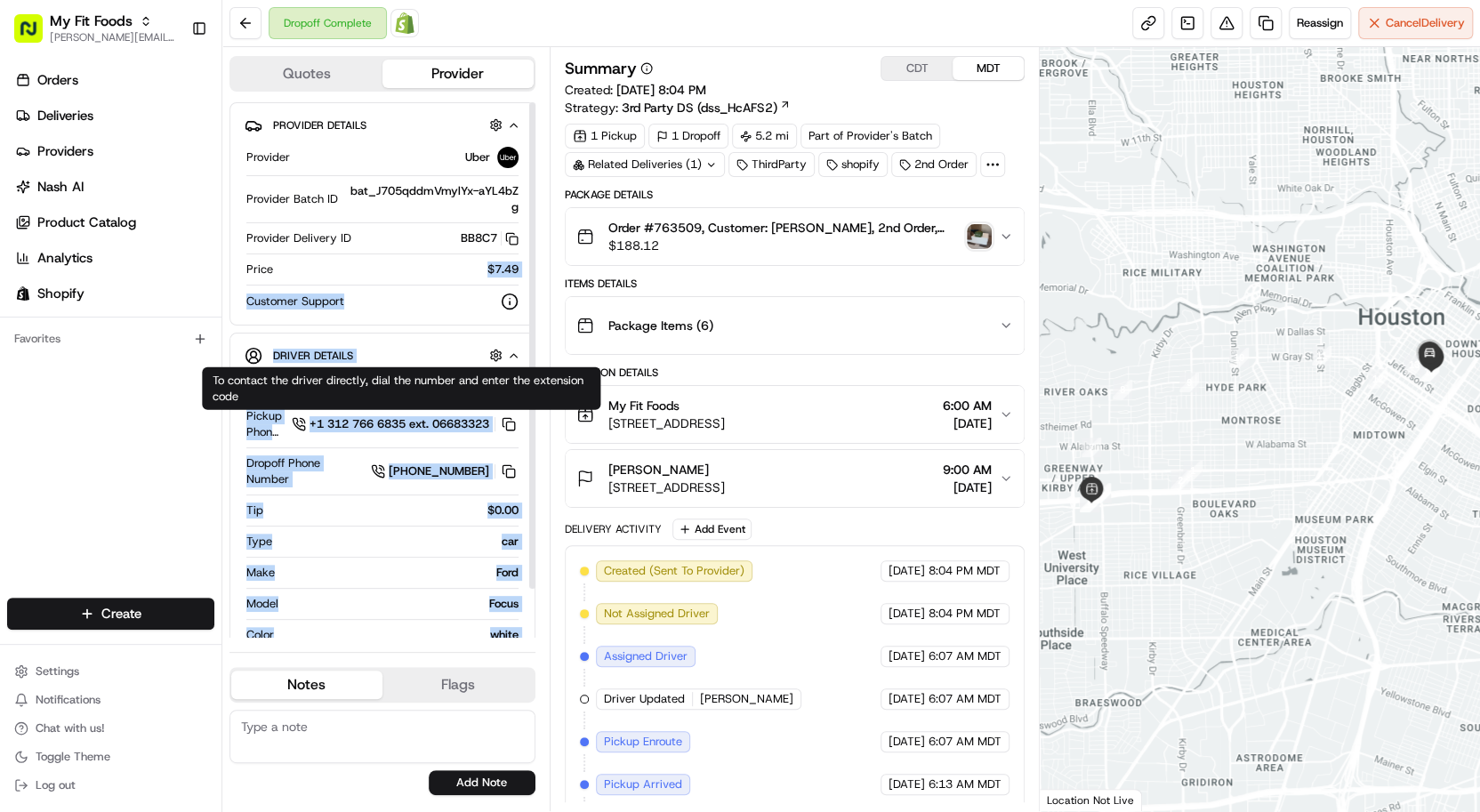 click on "To contact the driver directly, dial the number and enter the extension code To contact the driver directly, dial the number and enter the extension code" at bounding box center (401, 389) 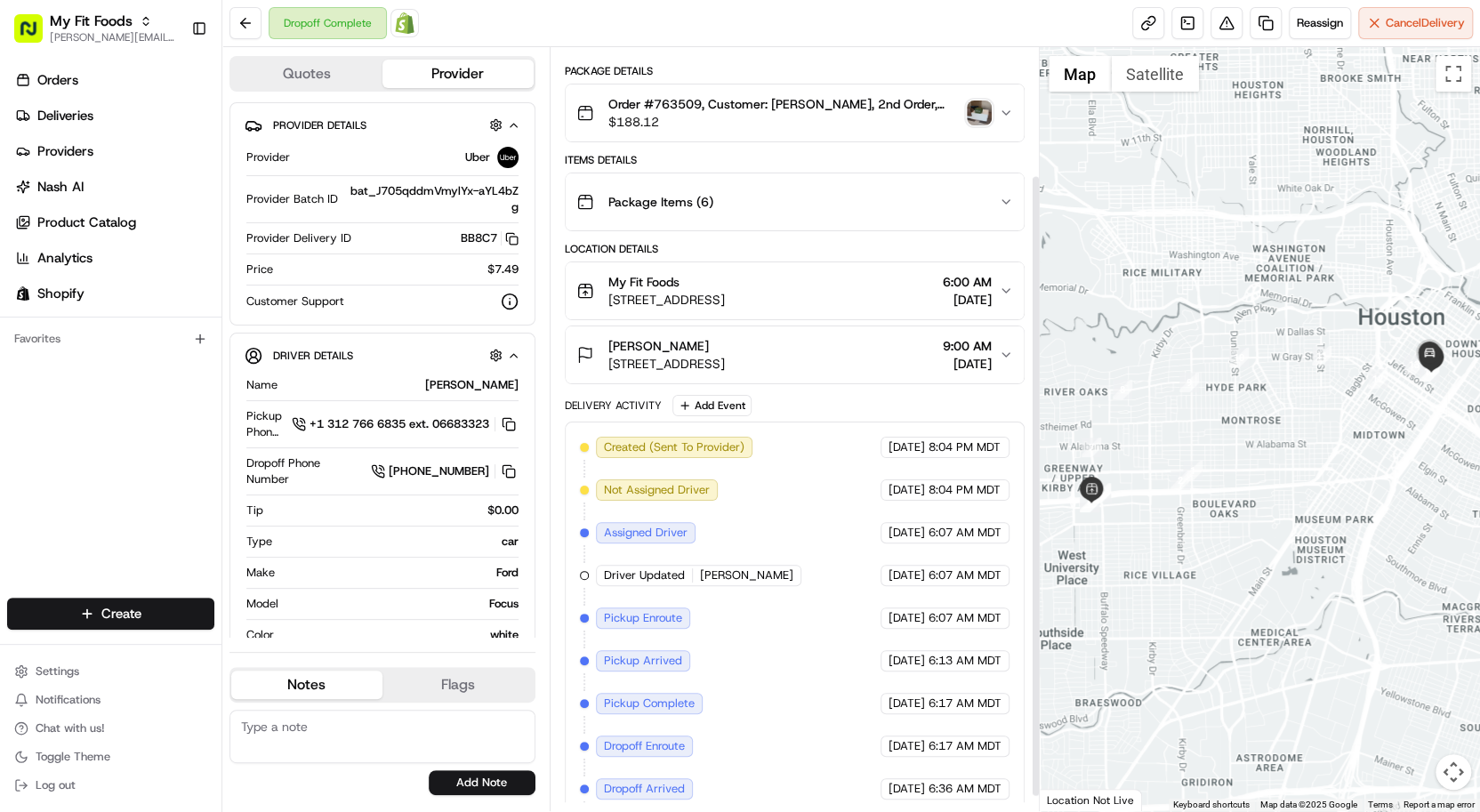 scroll, scrollTop: 175, scrollLeft: 0, axis: vertical 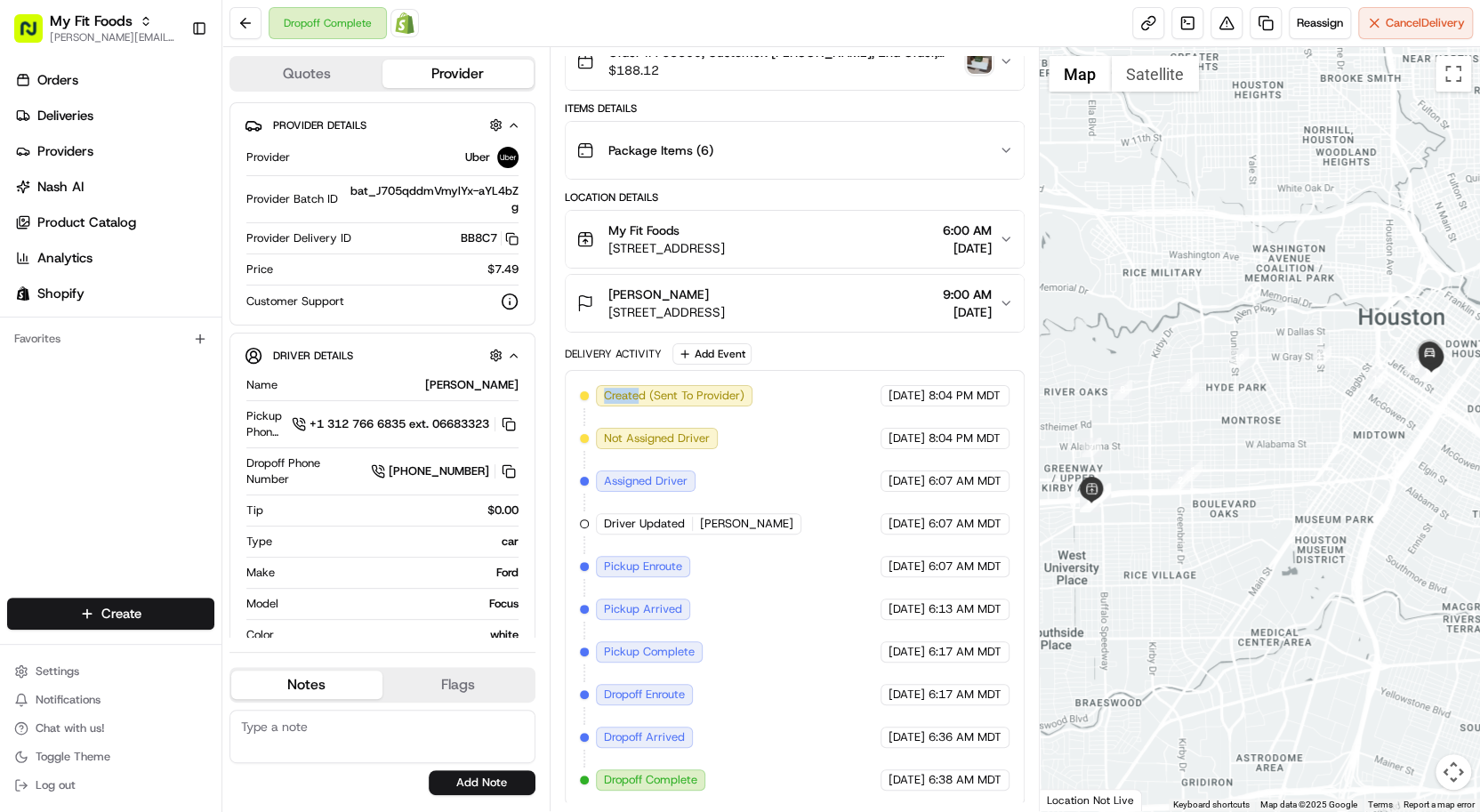 drag, startPoint x: 604, startPoint y: 392, endPoint x: 633, endPoint y: 391, distance: 29.01724 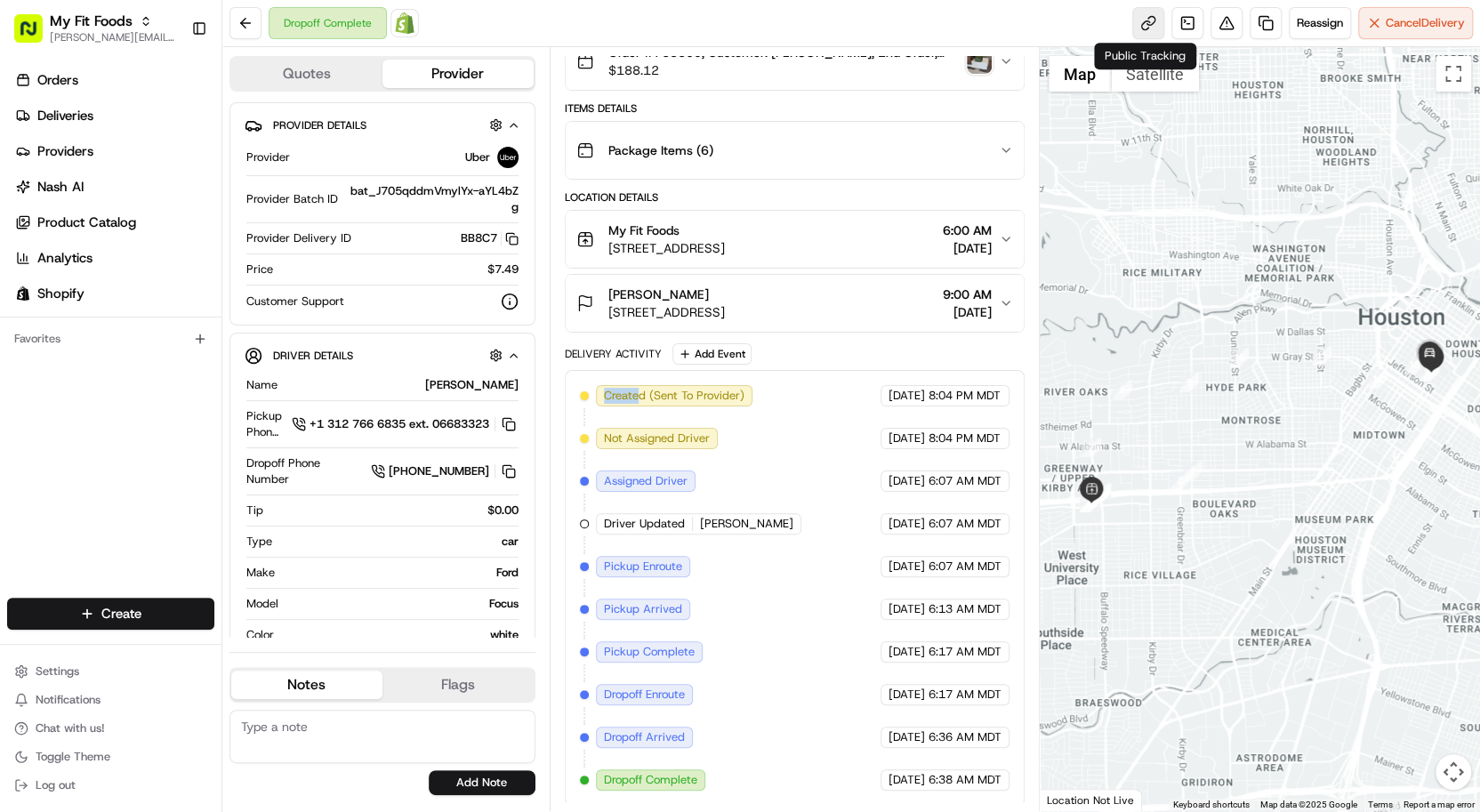 click at bounding box center (1148, 23) 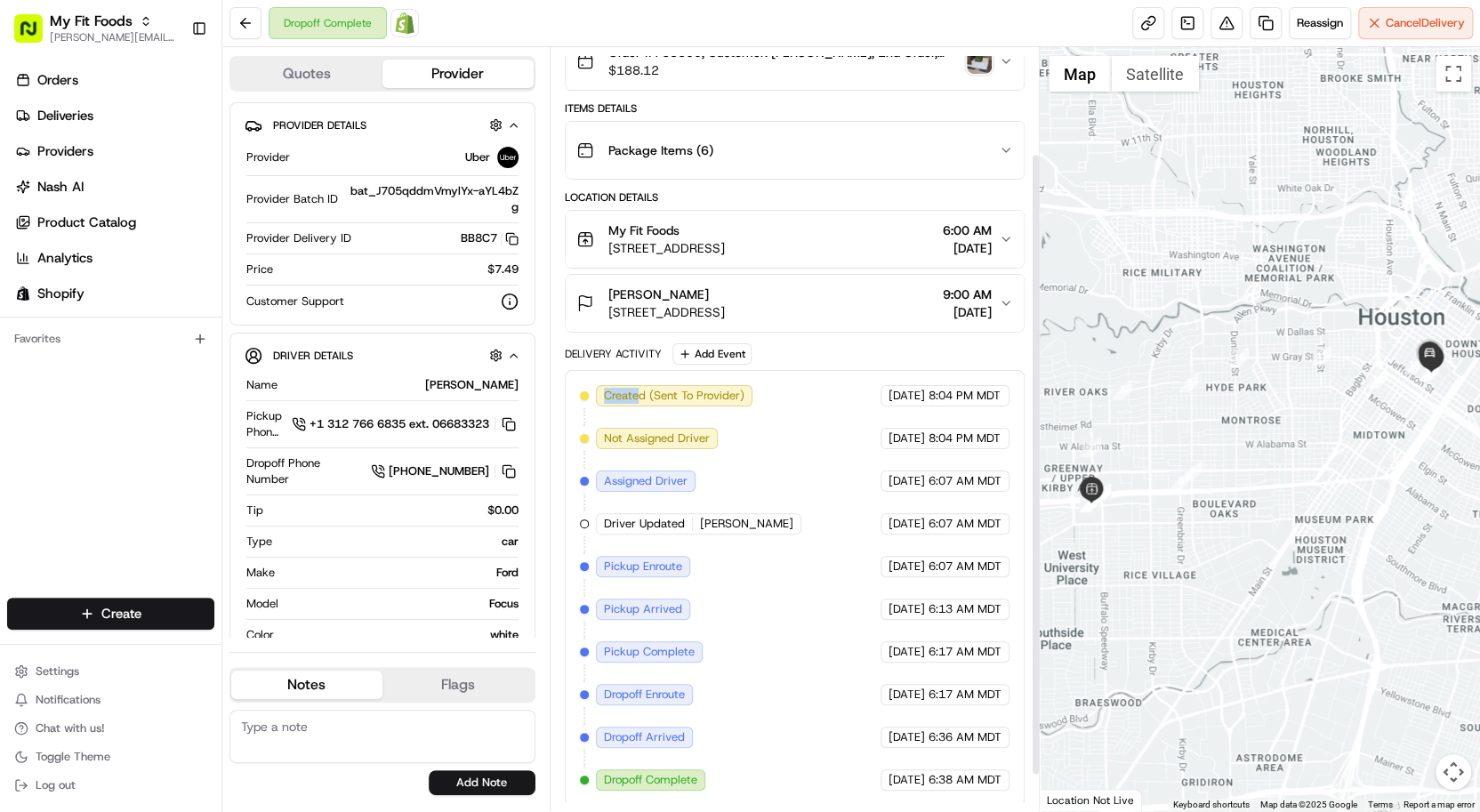 scroll, scrollTop: 0, scrollLeft: 0, axis: both 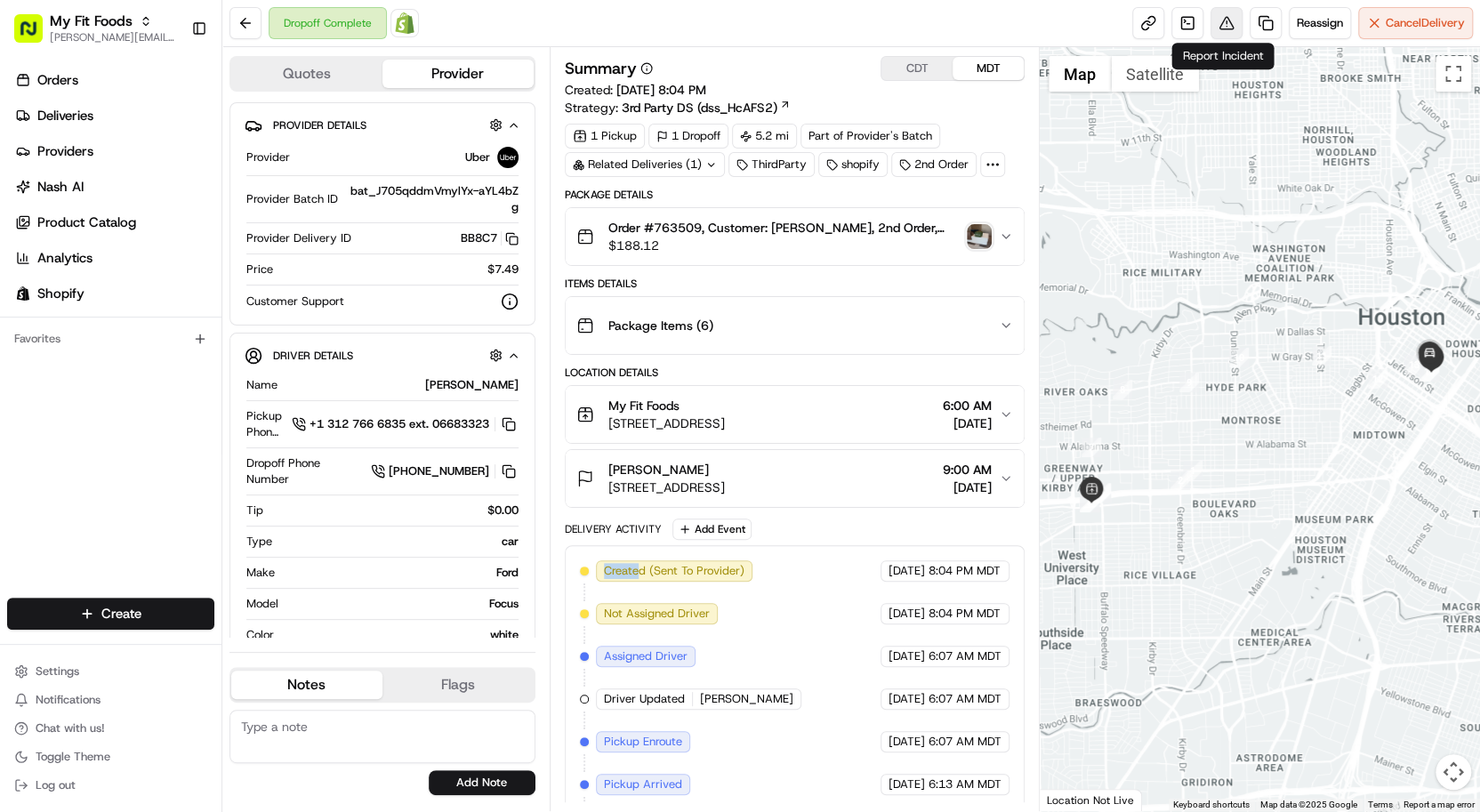 click at bounding box center [1227, 23] 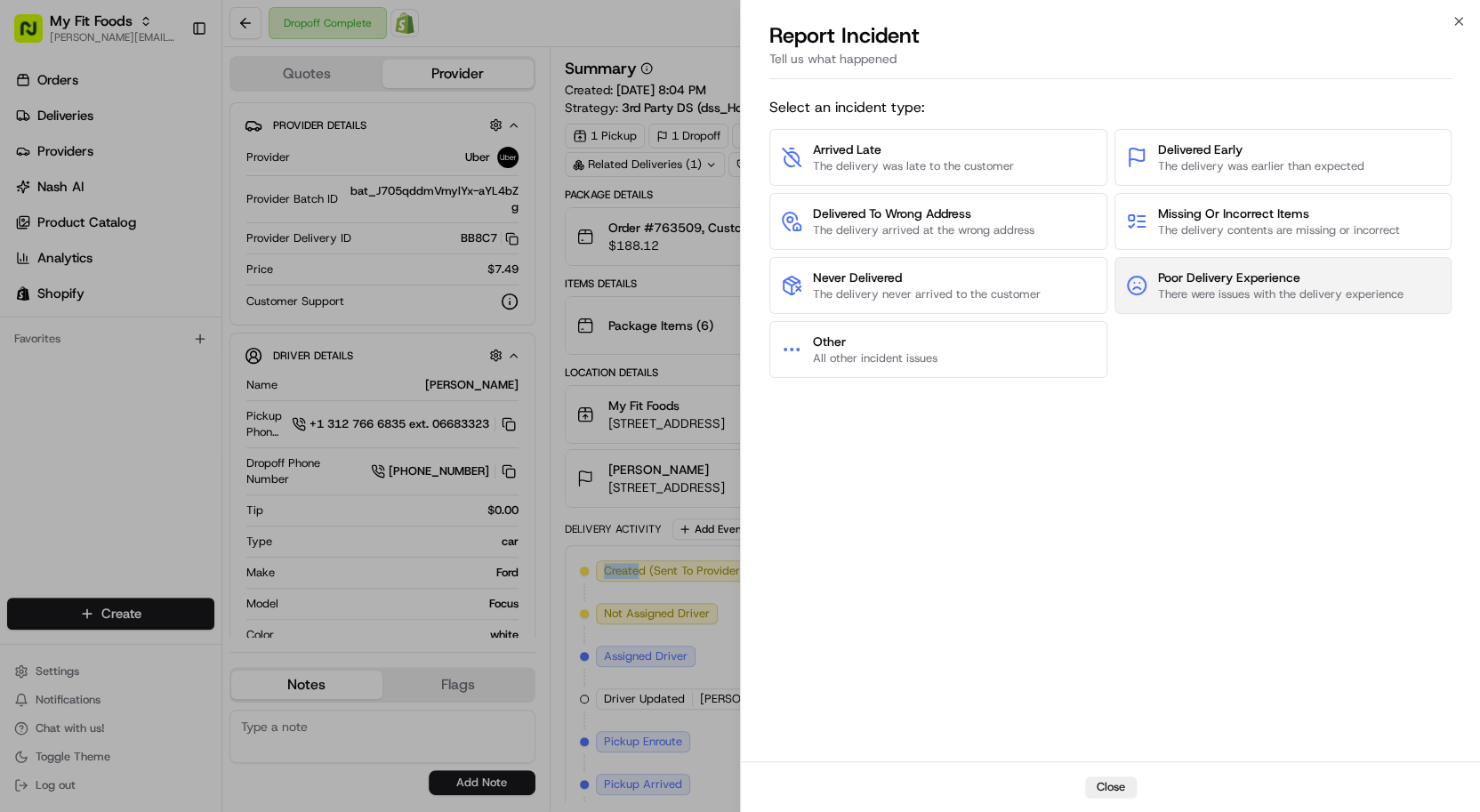 click on "Poor Delivery Experience" at bounding box center [1281, 277] 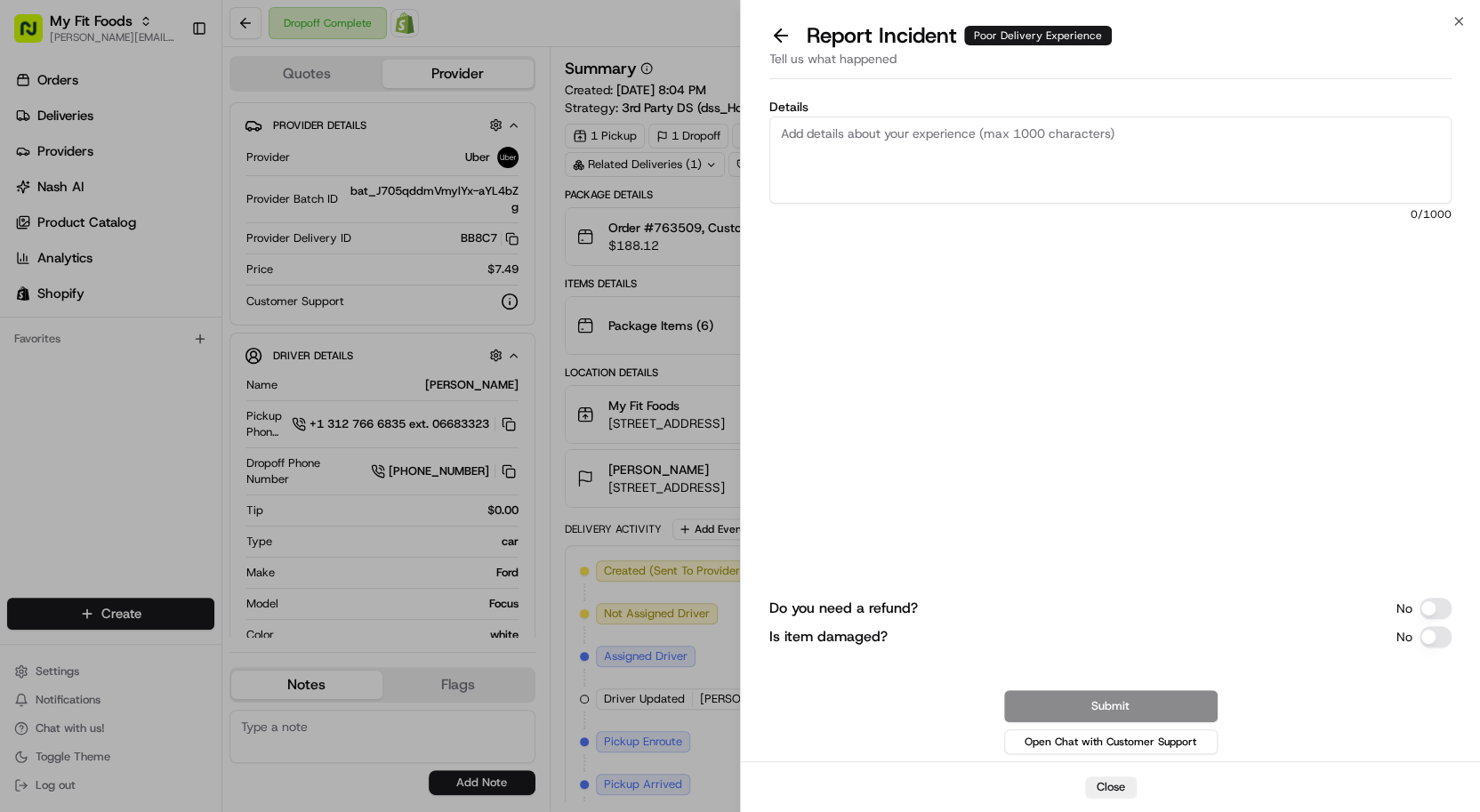 click on "Details" at bounding box center [1110, 160] 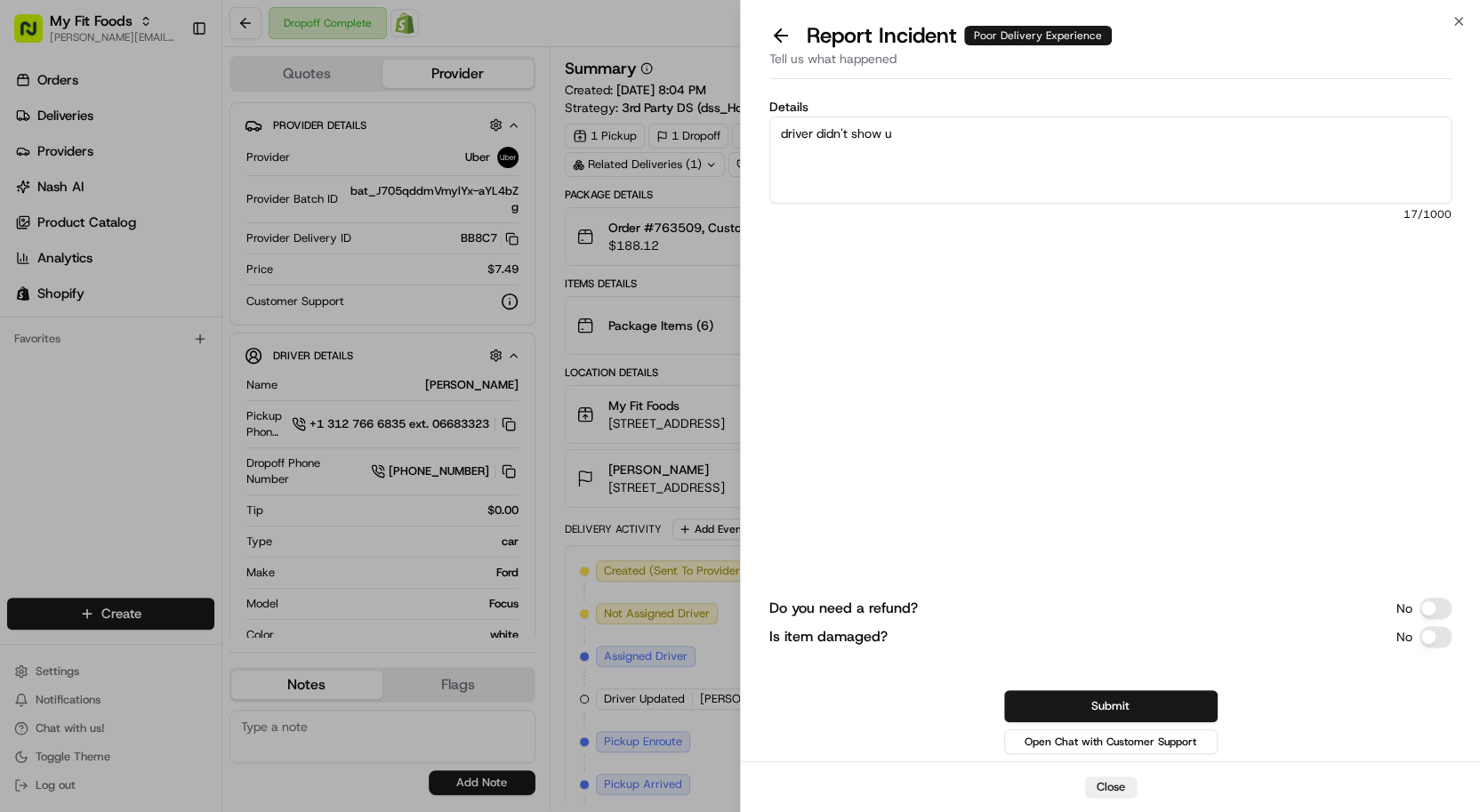 type on "driver didn't show up" 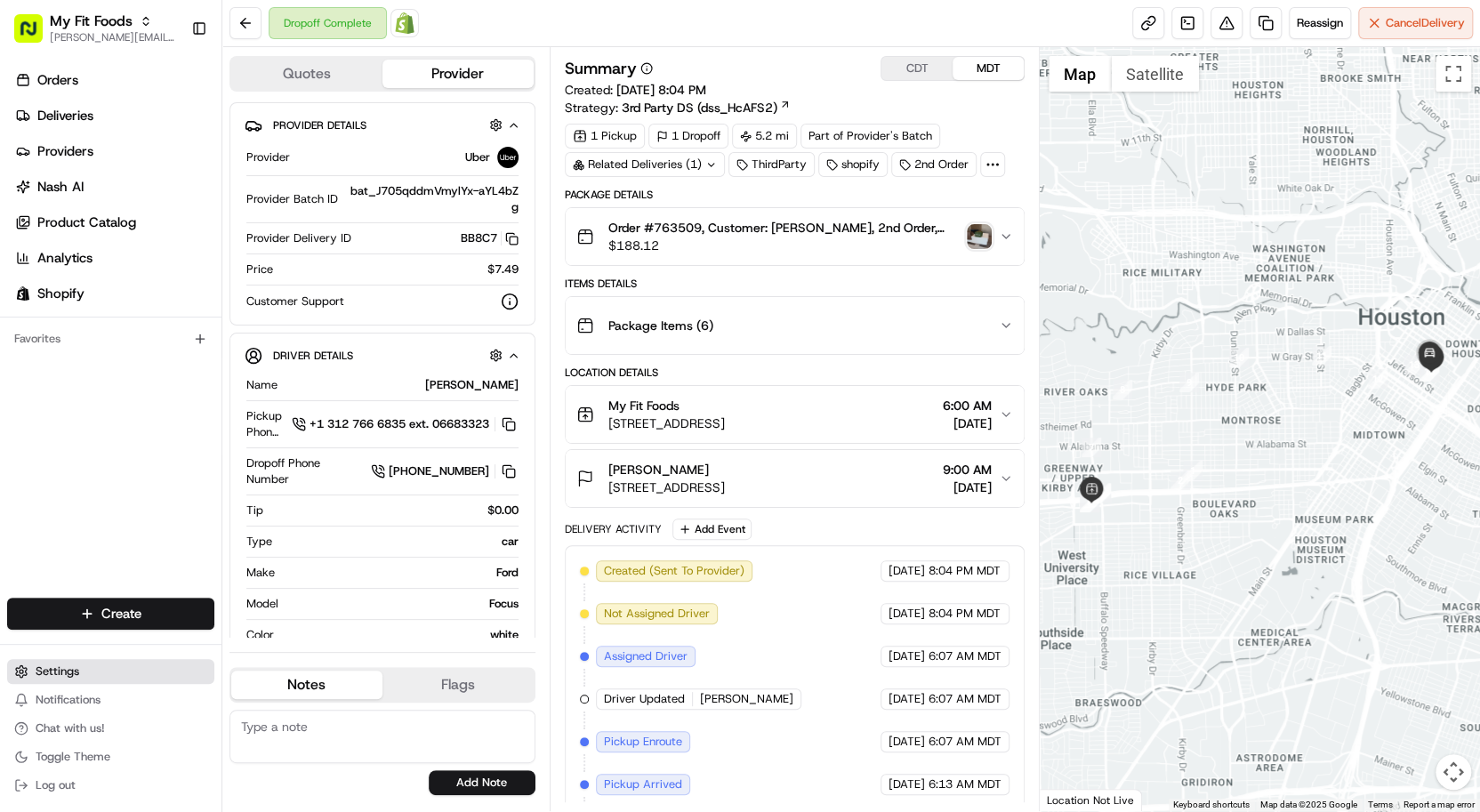 click on "Settings" at bounding box center (57, 671) 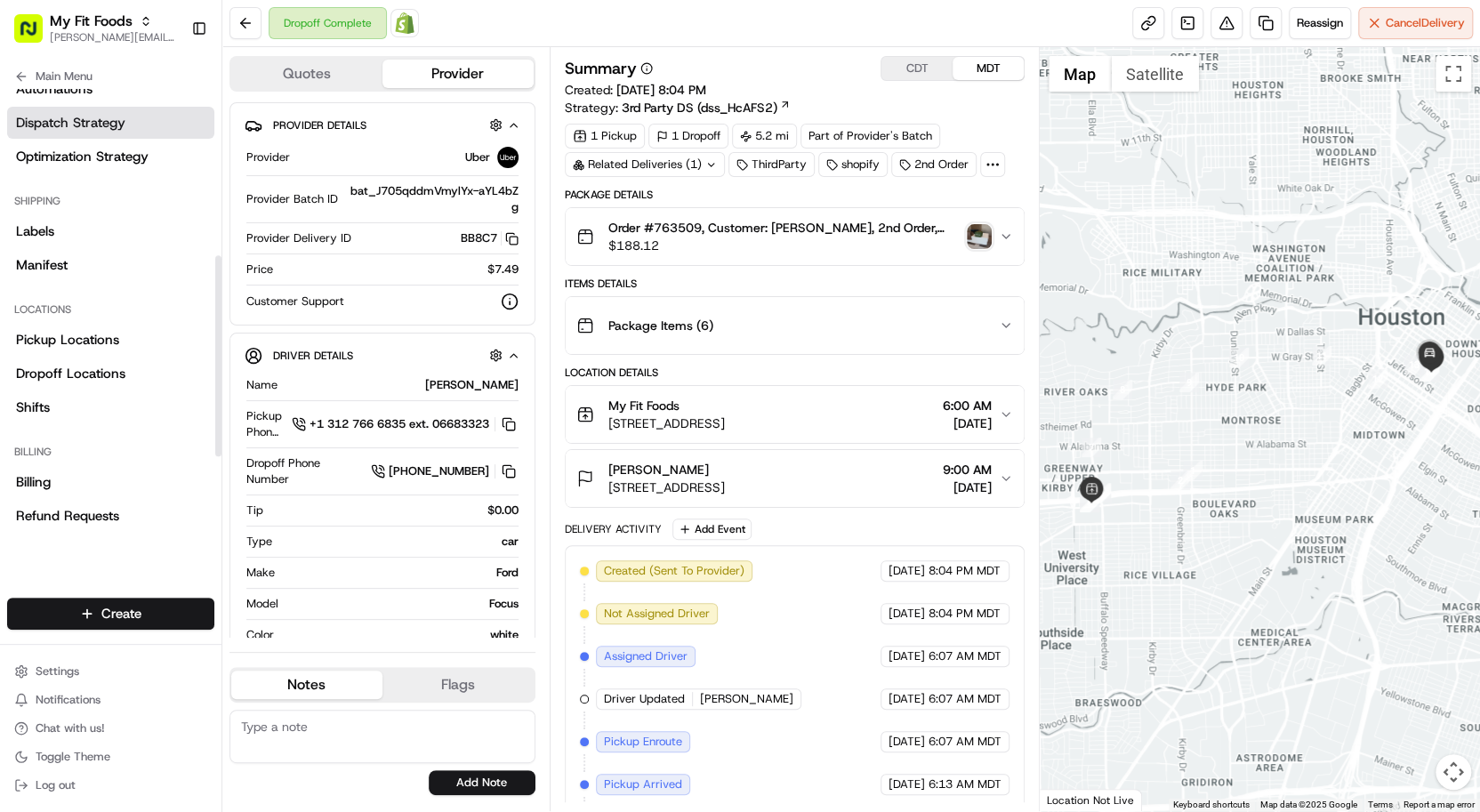 scroll, scrollTop: 378, scrollLeft: 0, axis: vertical 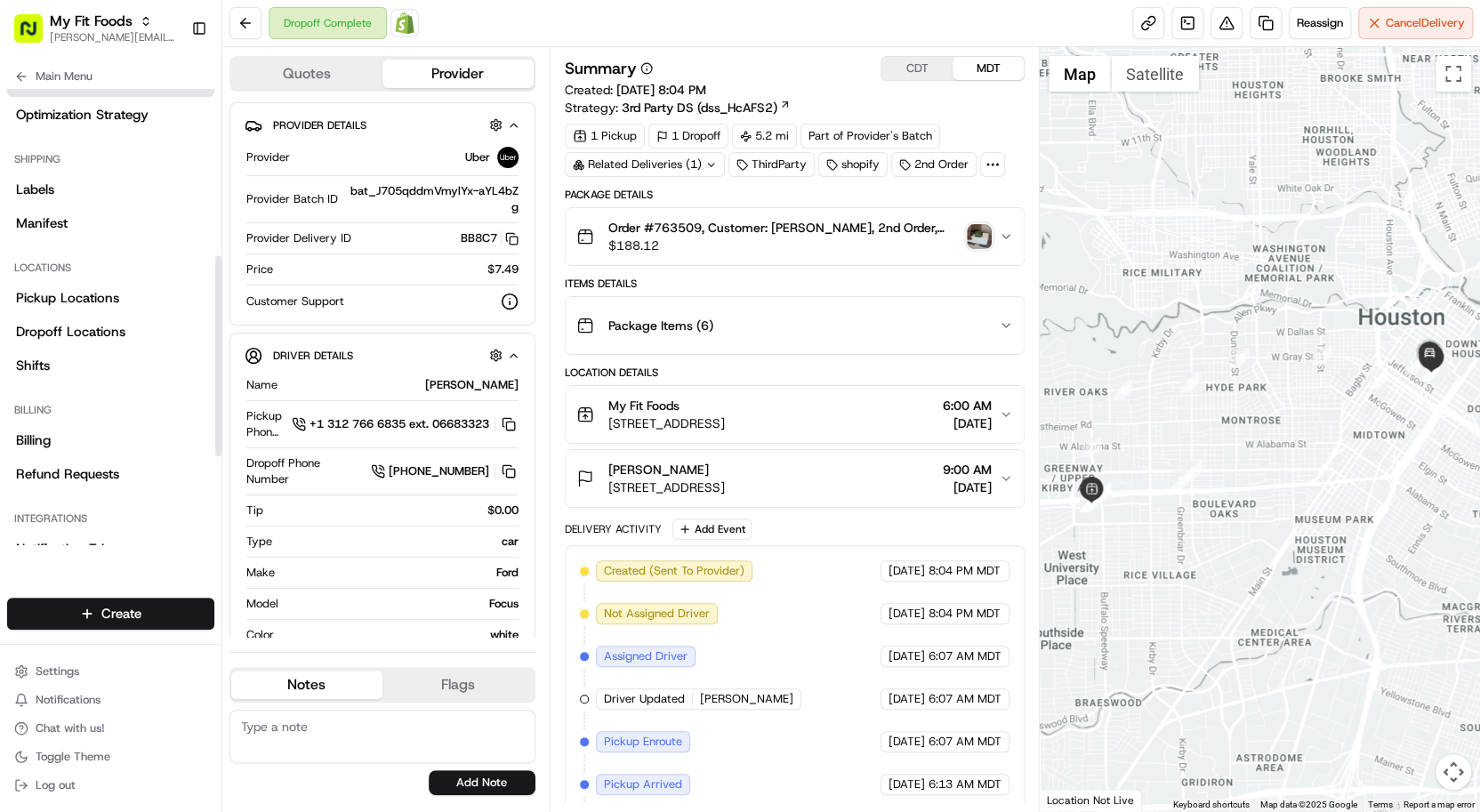 click on "Refund Requests" at bounding box center [68, 474] 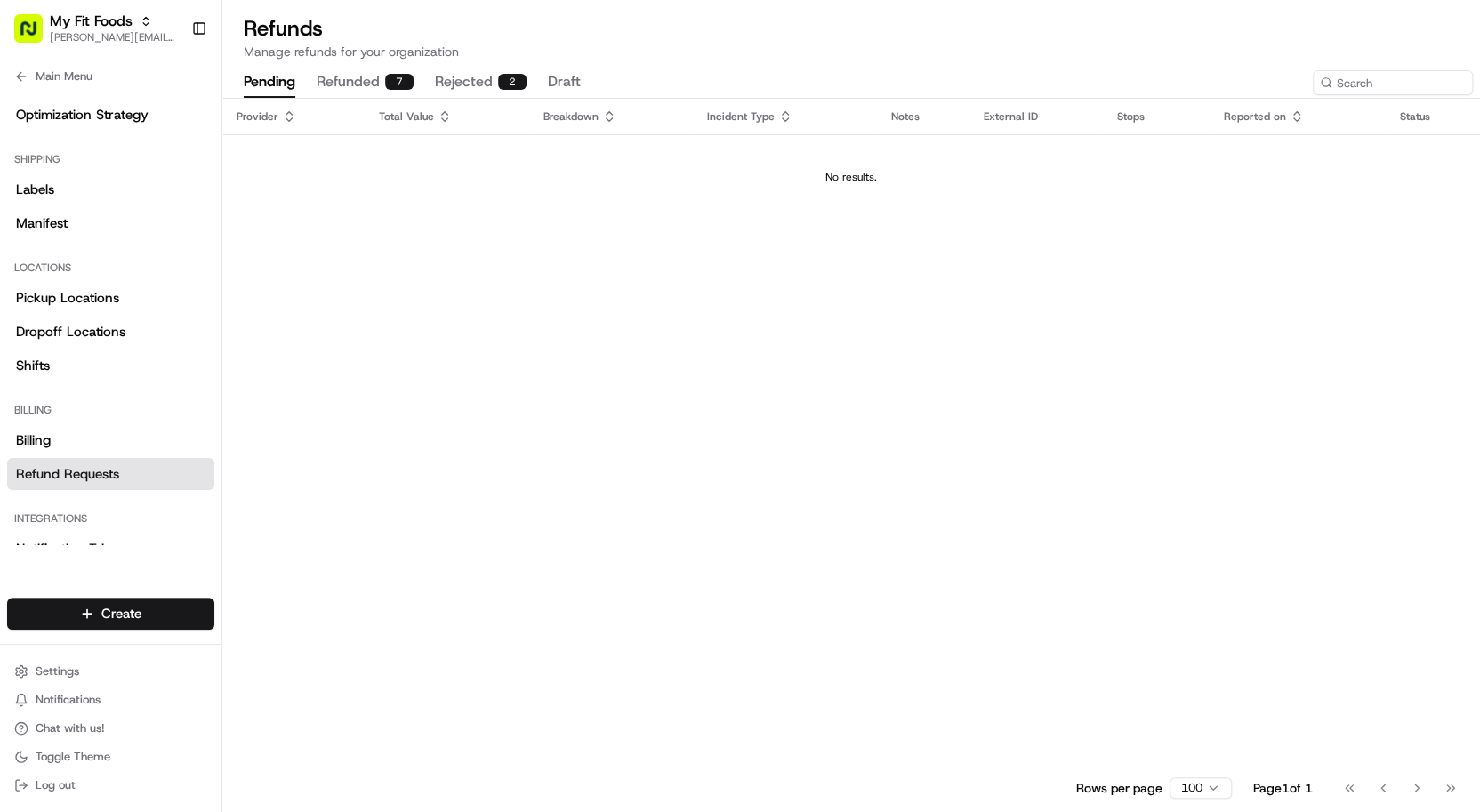 click on "refunded   7" at bounding box center (365, 83) 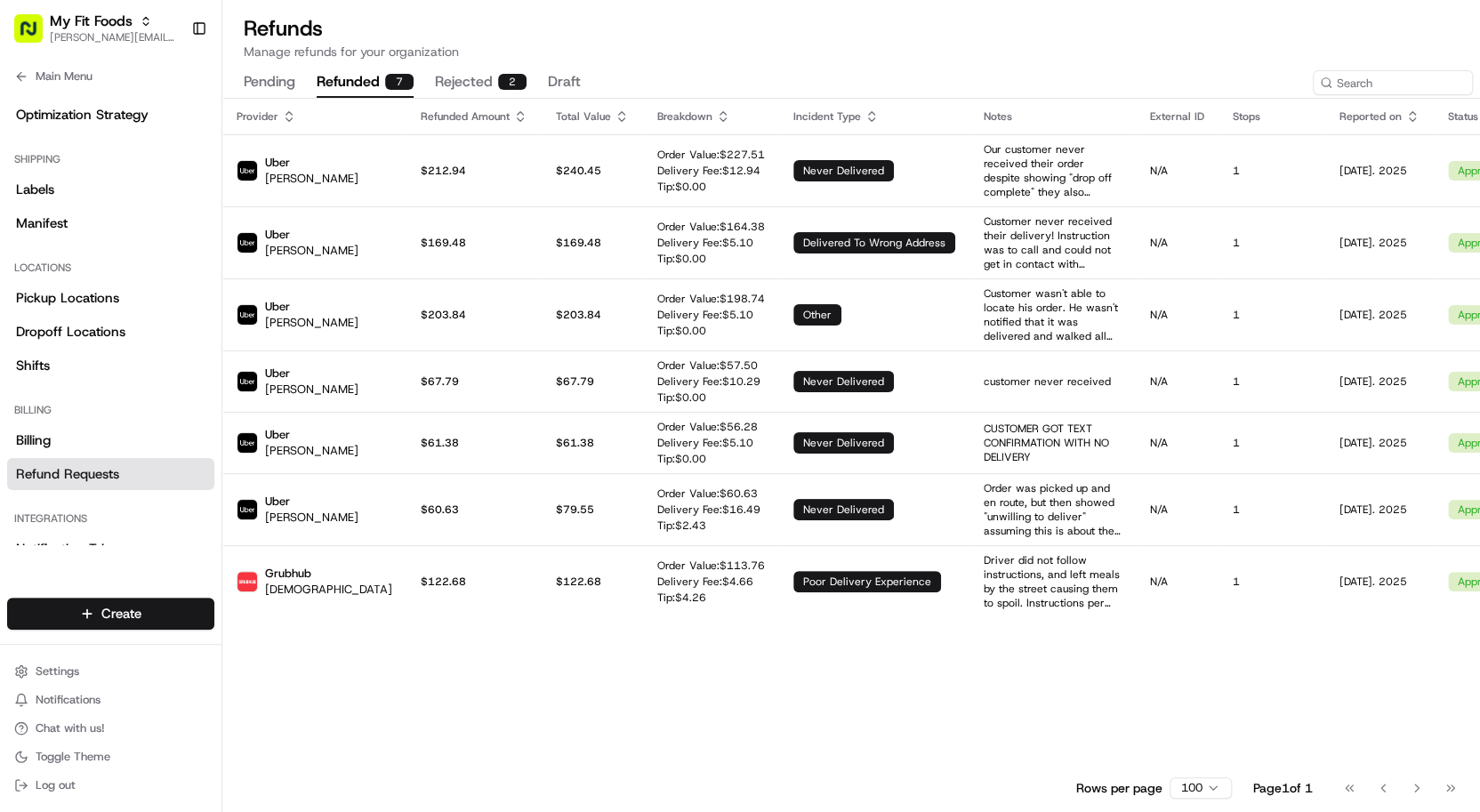 click on "rejected   2" at bounding box center [480, 83] 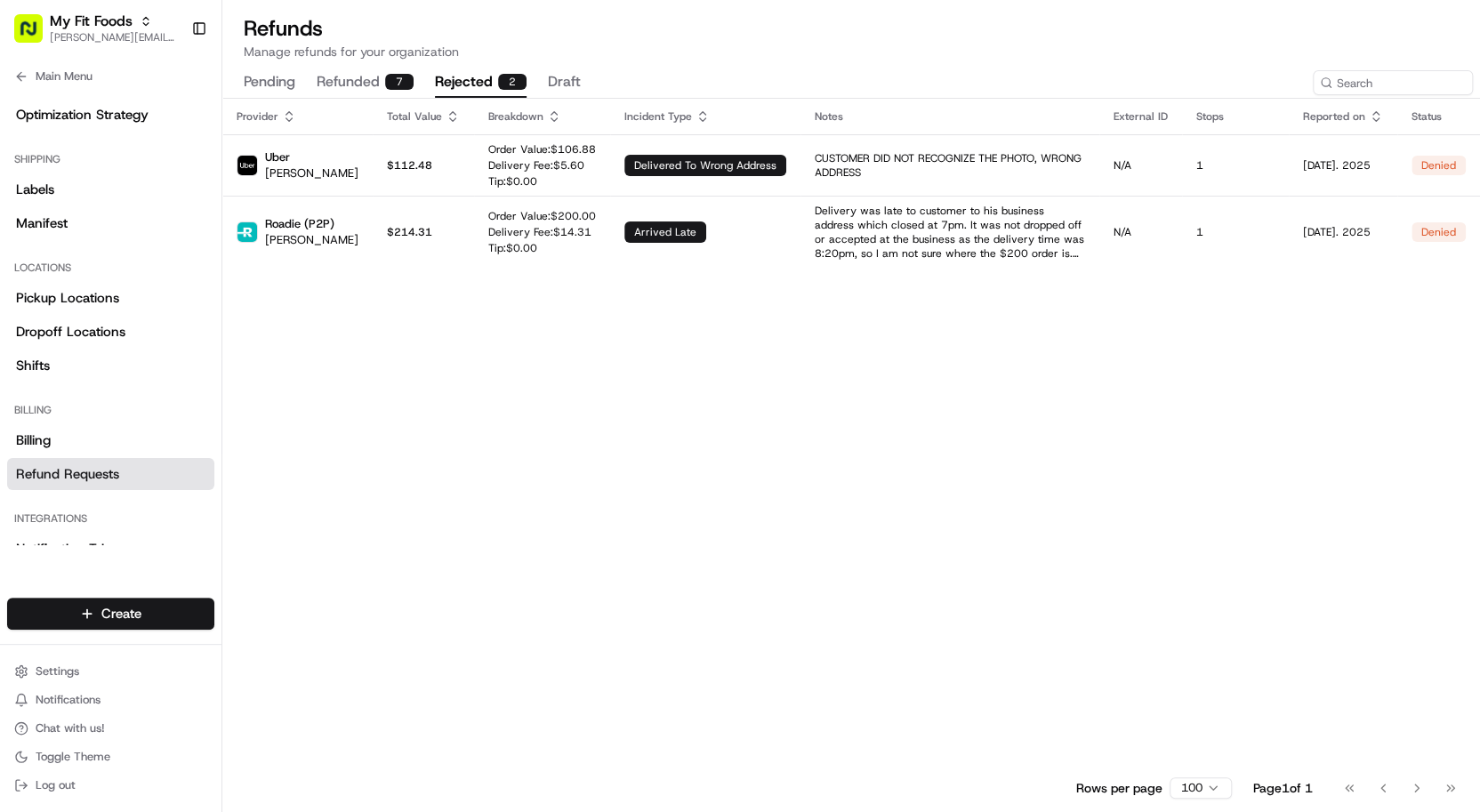 click on "pending" at bounding box center [269, 83] 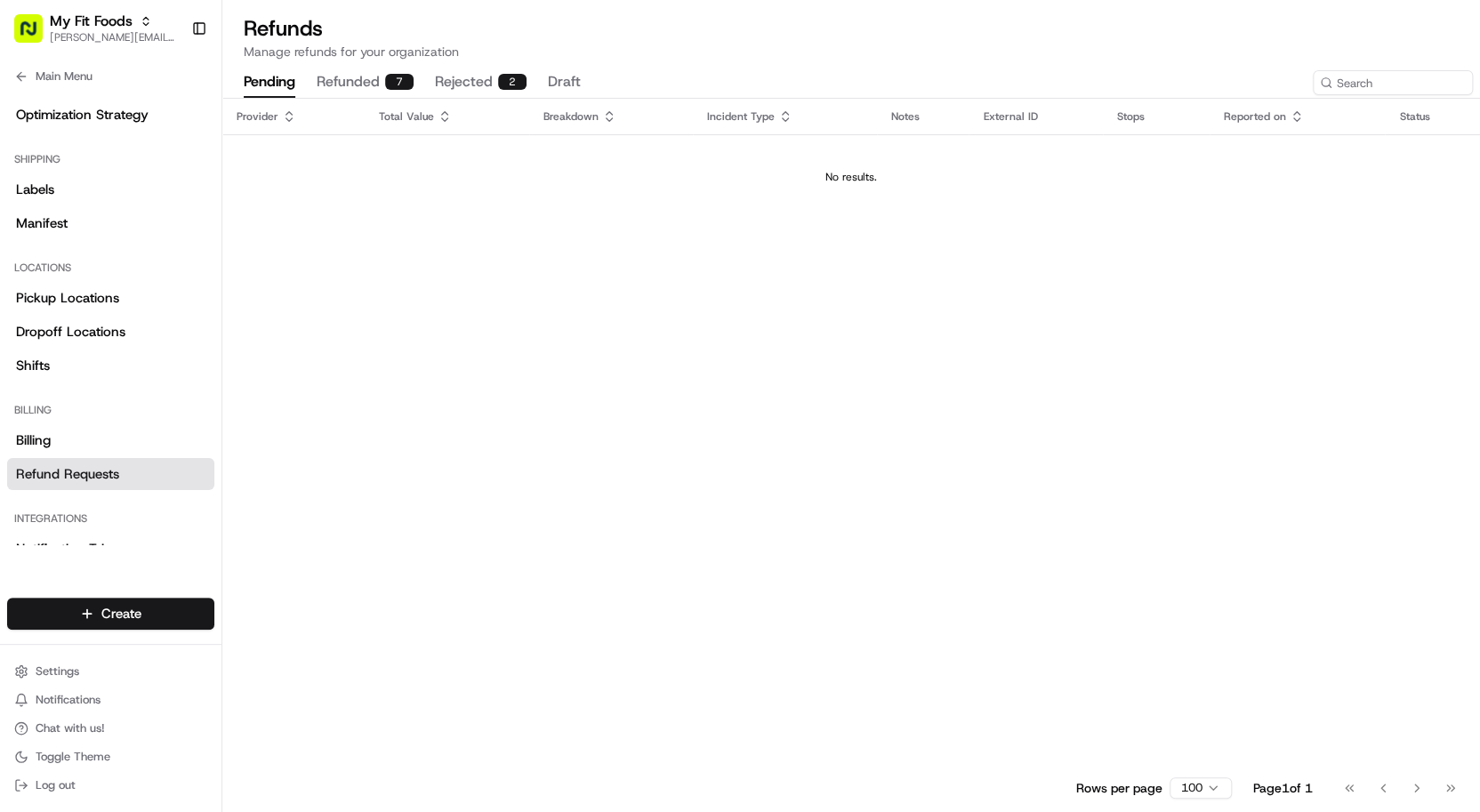 click on "refunded   7" at bounding box center [365, 83] 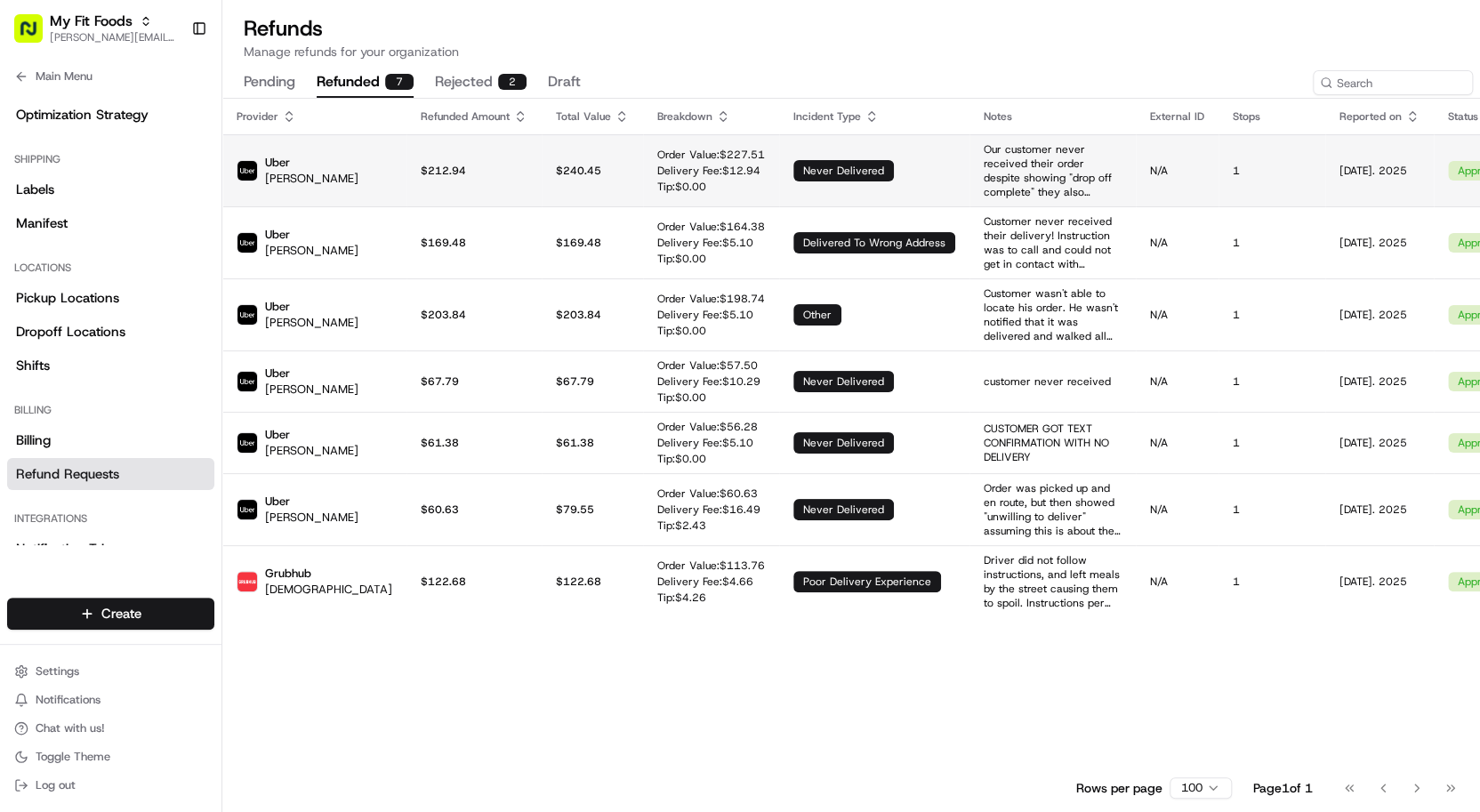 click on "never delivered" at bounding box center [874, 170] 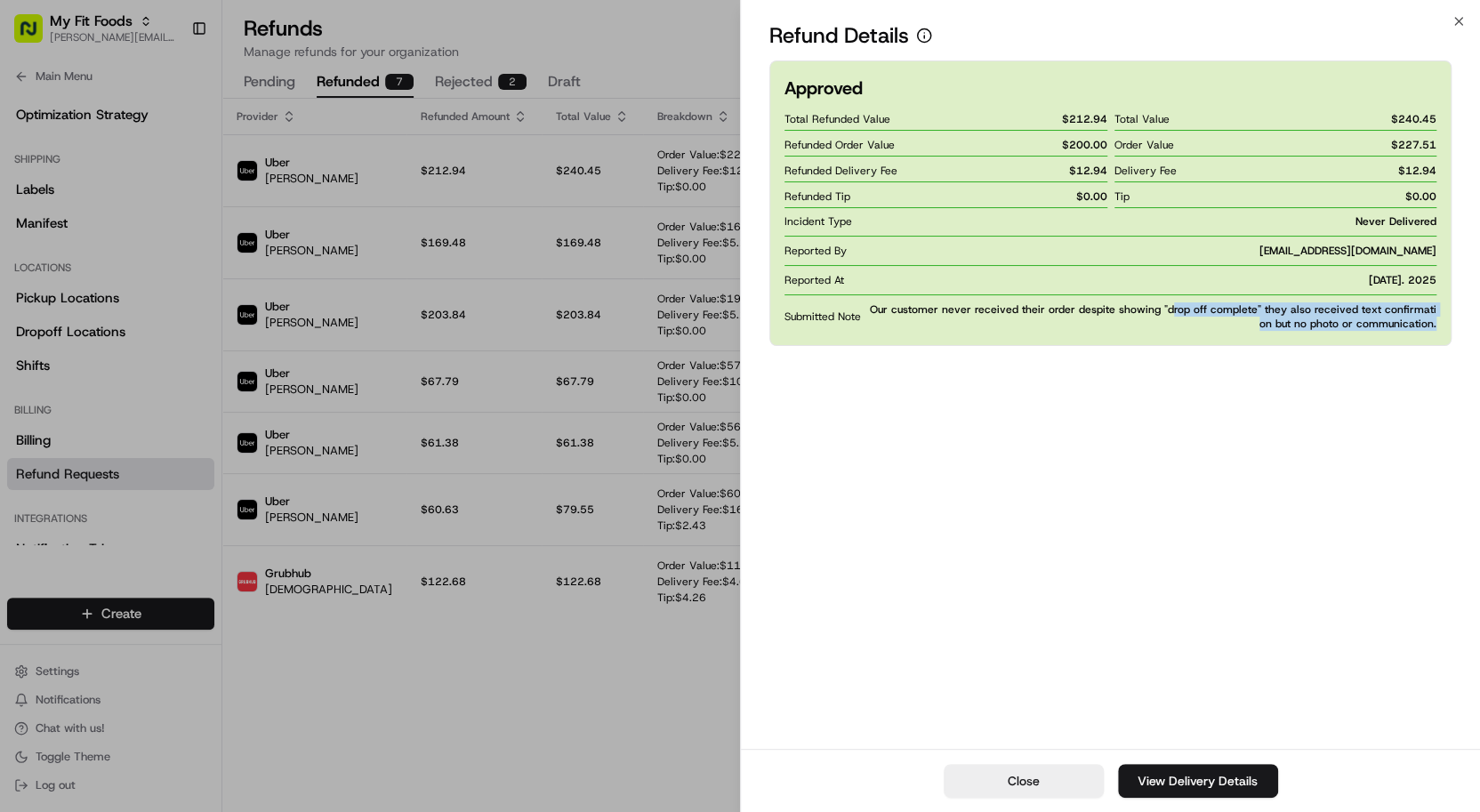drag, startPoint x: 1160, startPoint y: 307, endPoint x: 1295, endPoint y: 331, distance: 137.11674 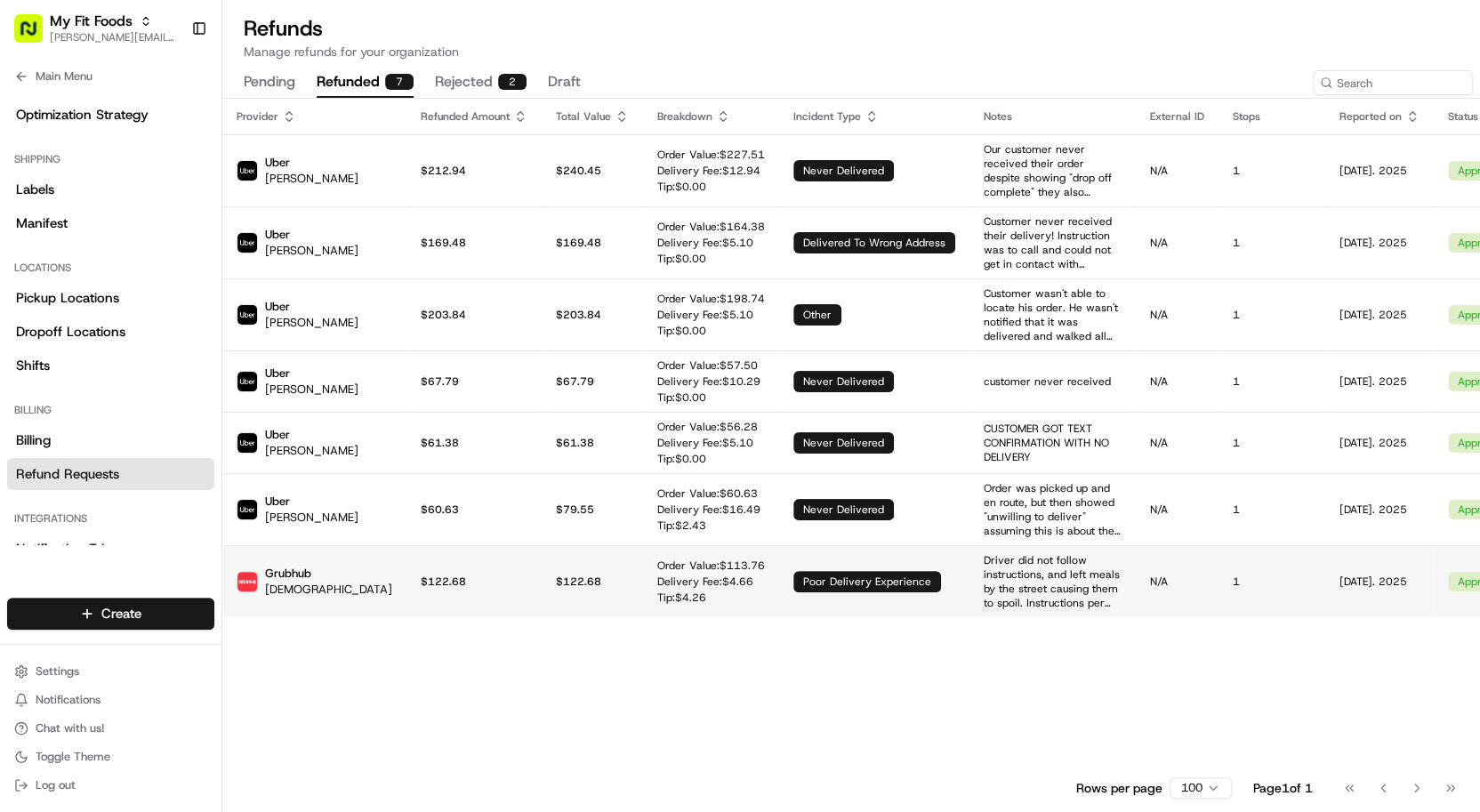click on "Driver did not follow instructions, and left meals by the street causing them to spoil. Instructions per customer on order details are below:
"Please do not deliver to hotel staff or FedEx office. Call or text me 916-677-9307 I will meet you at the street. Thank you."" at bounding box center (1052, 582) 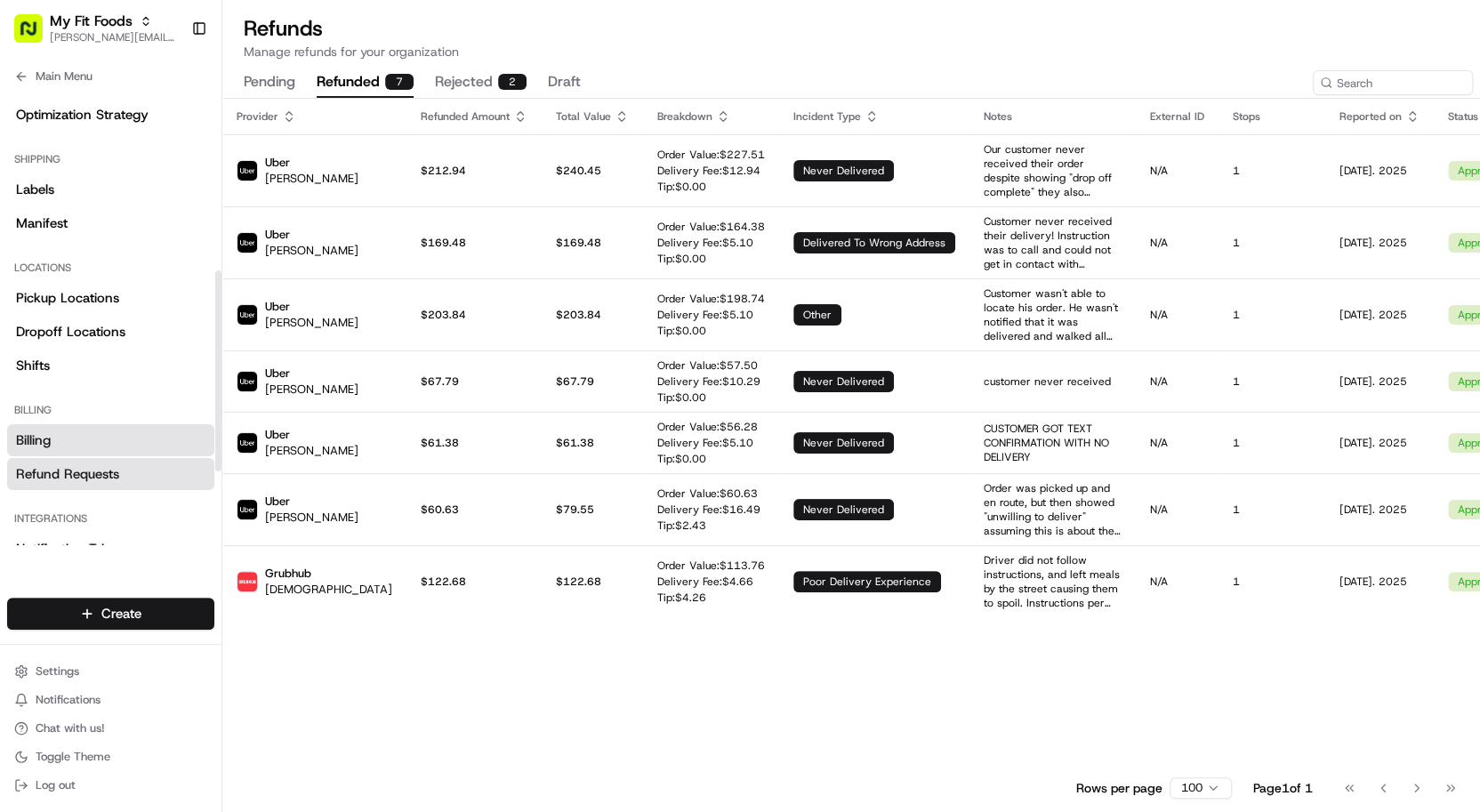 scroll, scrollTop: 479, scrollLeft: 0, axis: vertical 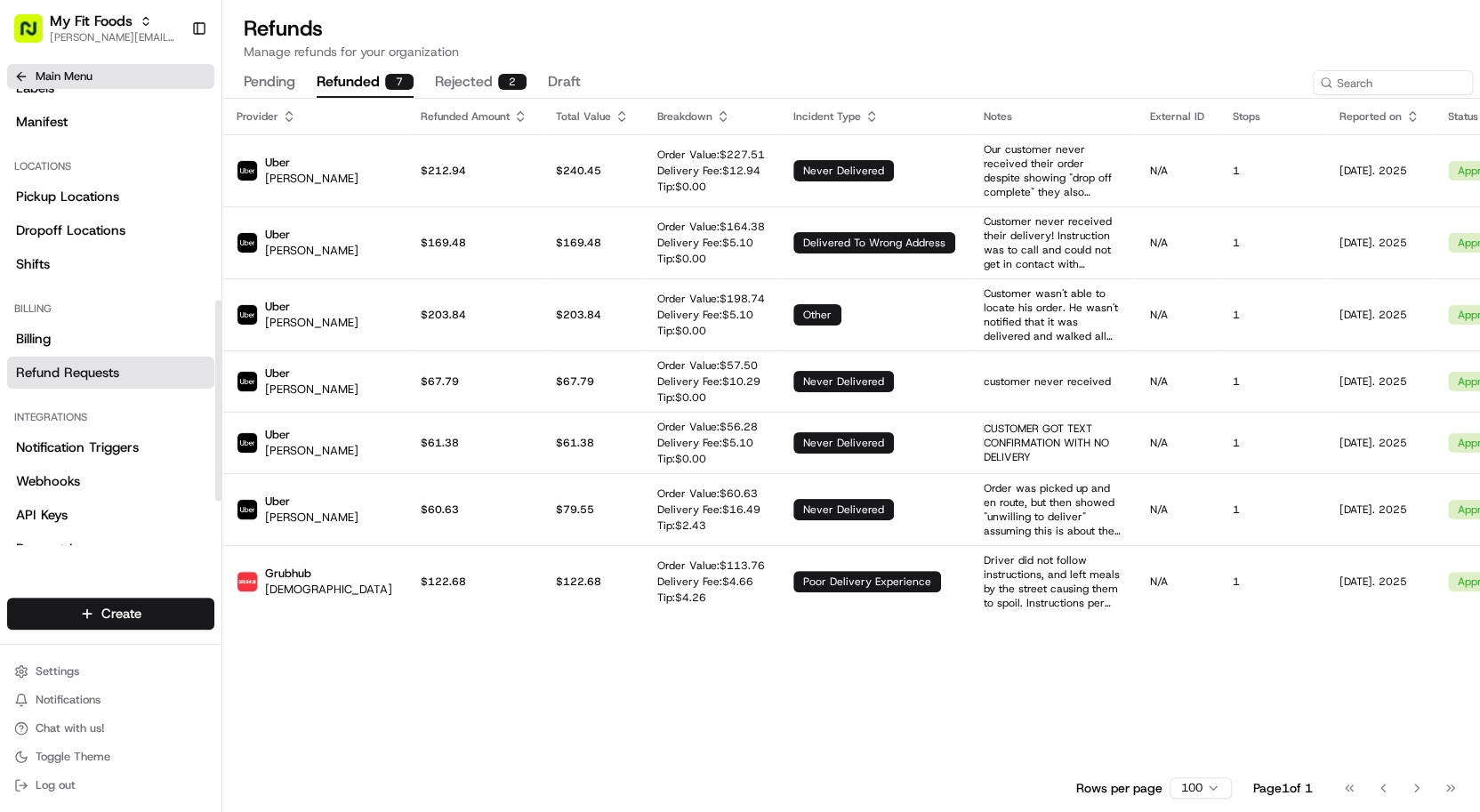 click 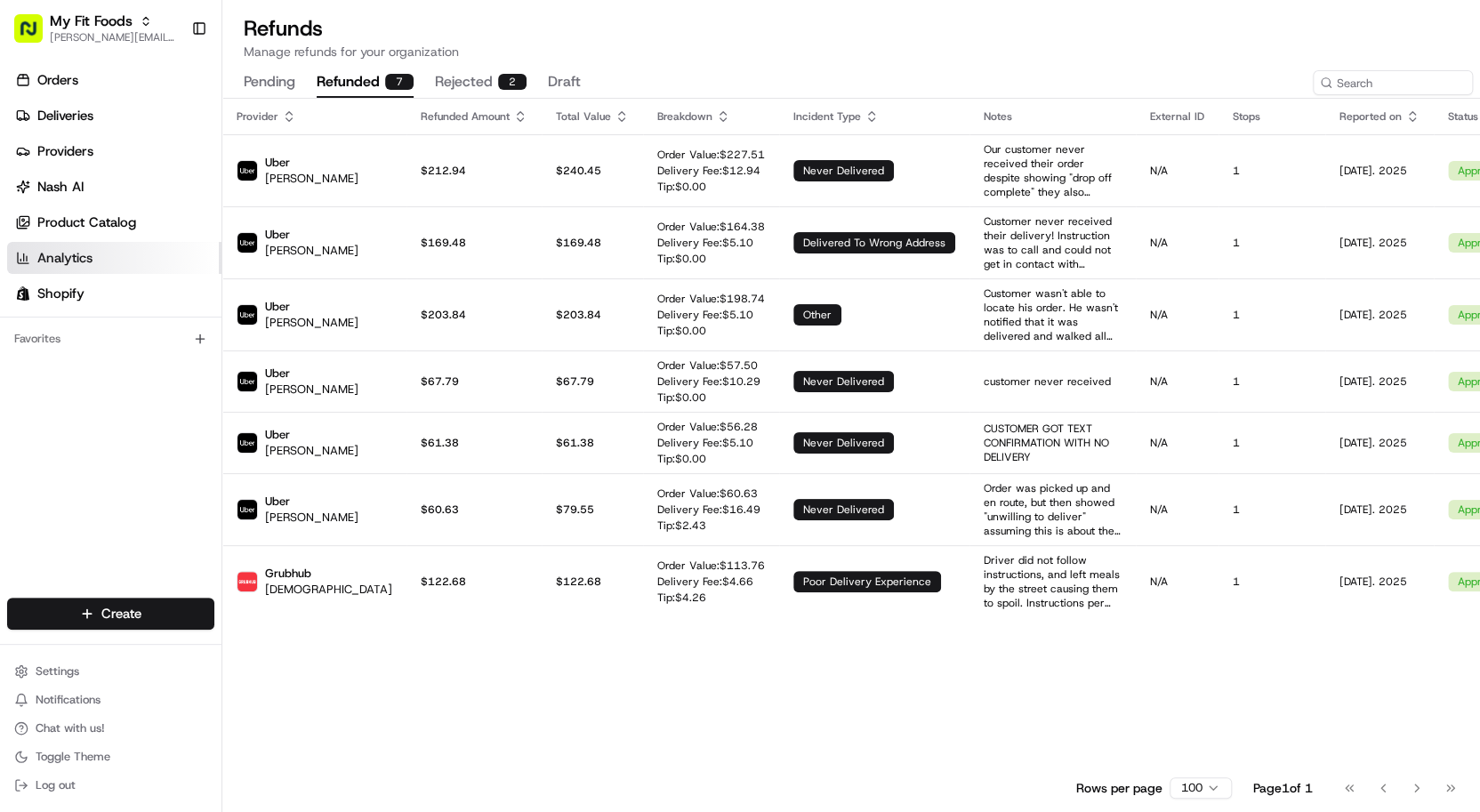 click on "Analytics" at bounding box center [65, 258] 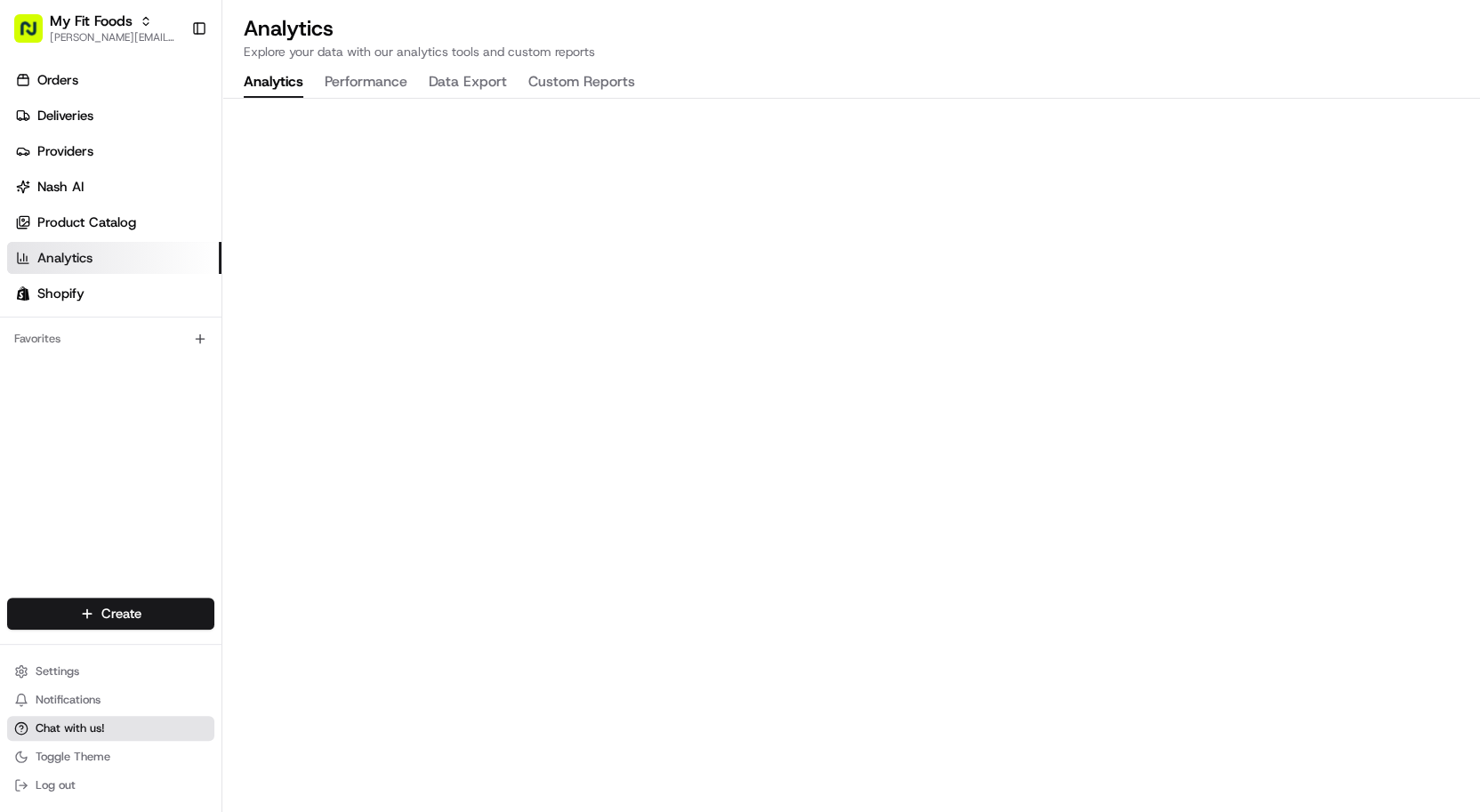 click on "Chat with us!" at bounding box center [70, 728] 